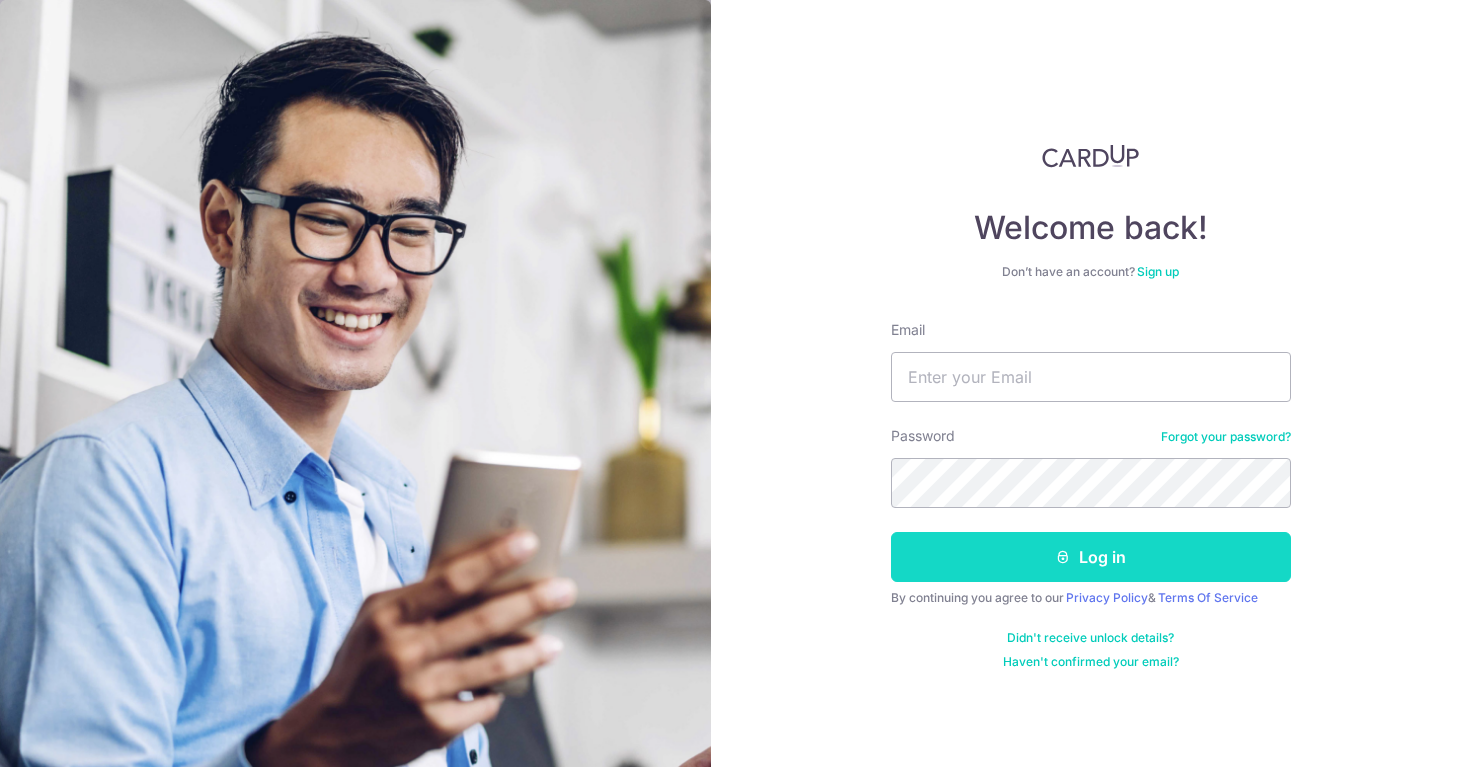 scroll, scrollTop: 0, scrollLeft: 0, axis: both 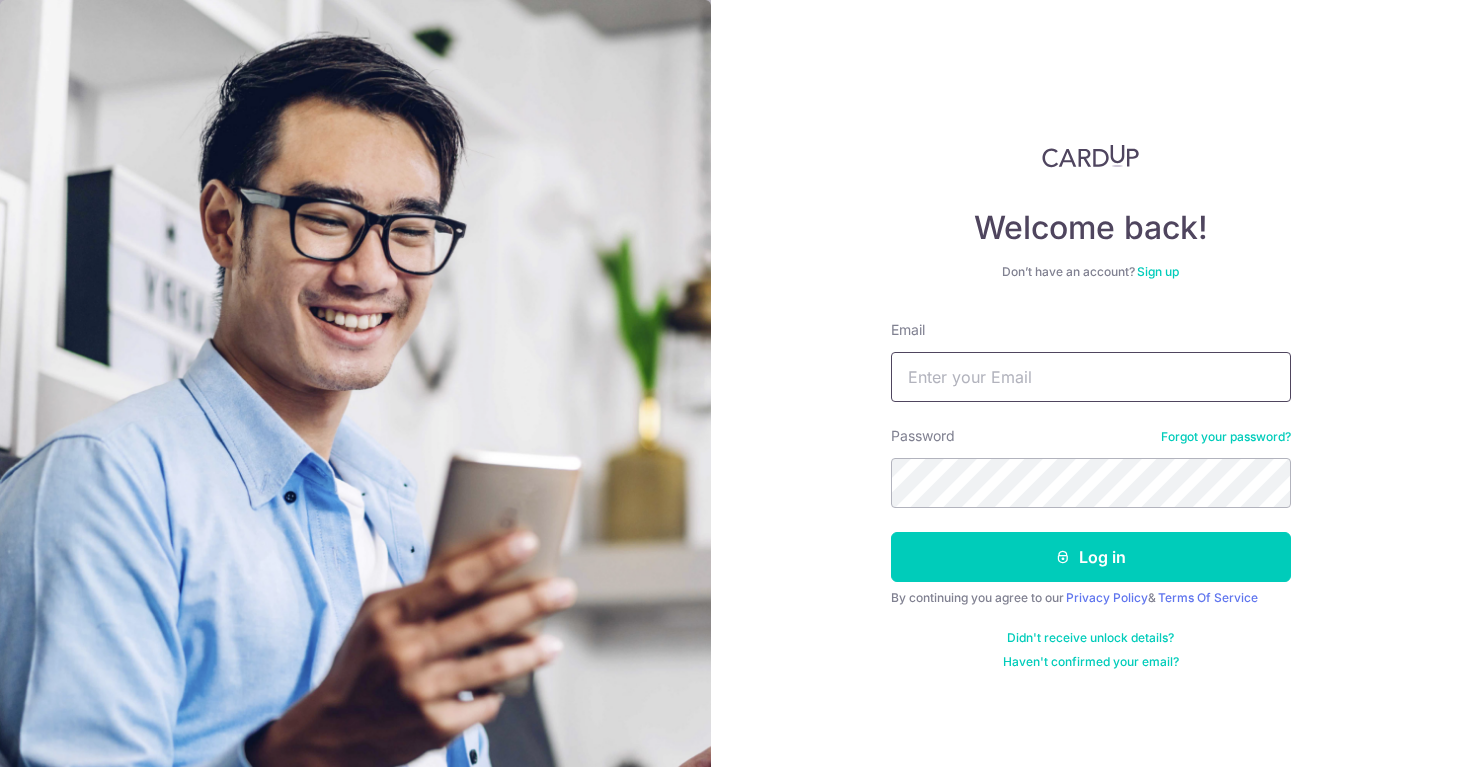 type on "[PERSON_NAME][DOMAIN_NAME][EMAIL_ADDRESS][PERSON_NAME][DOMAIN_NAME]" 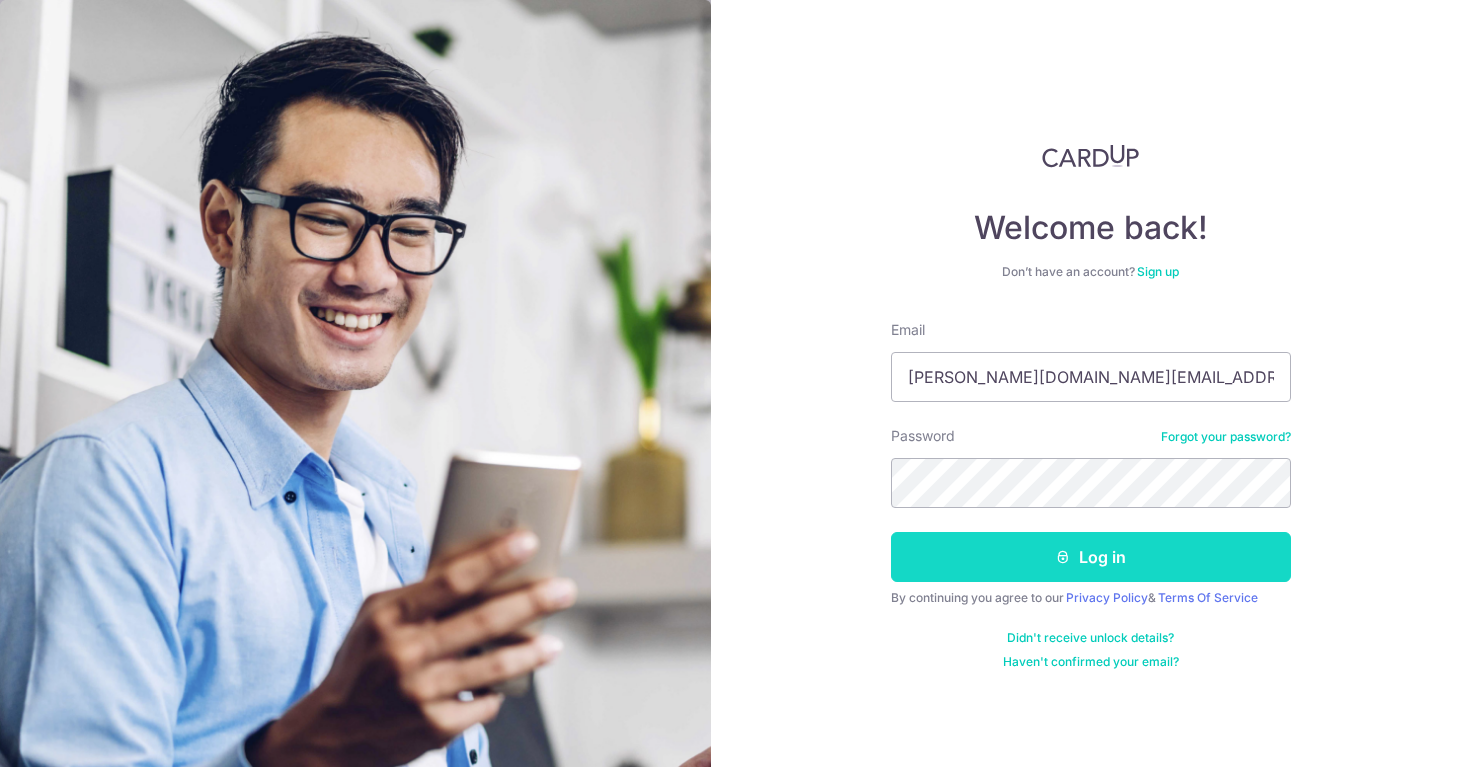click on "Log in" at bounding box center (1091, 557) 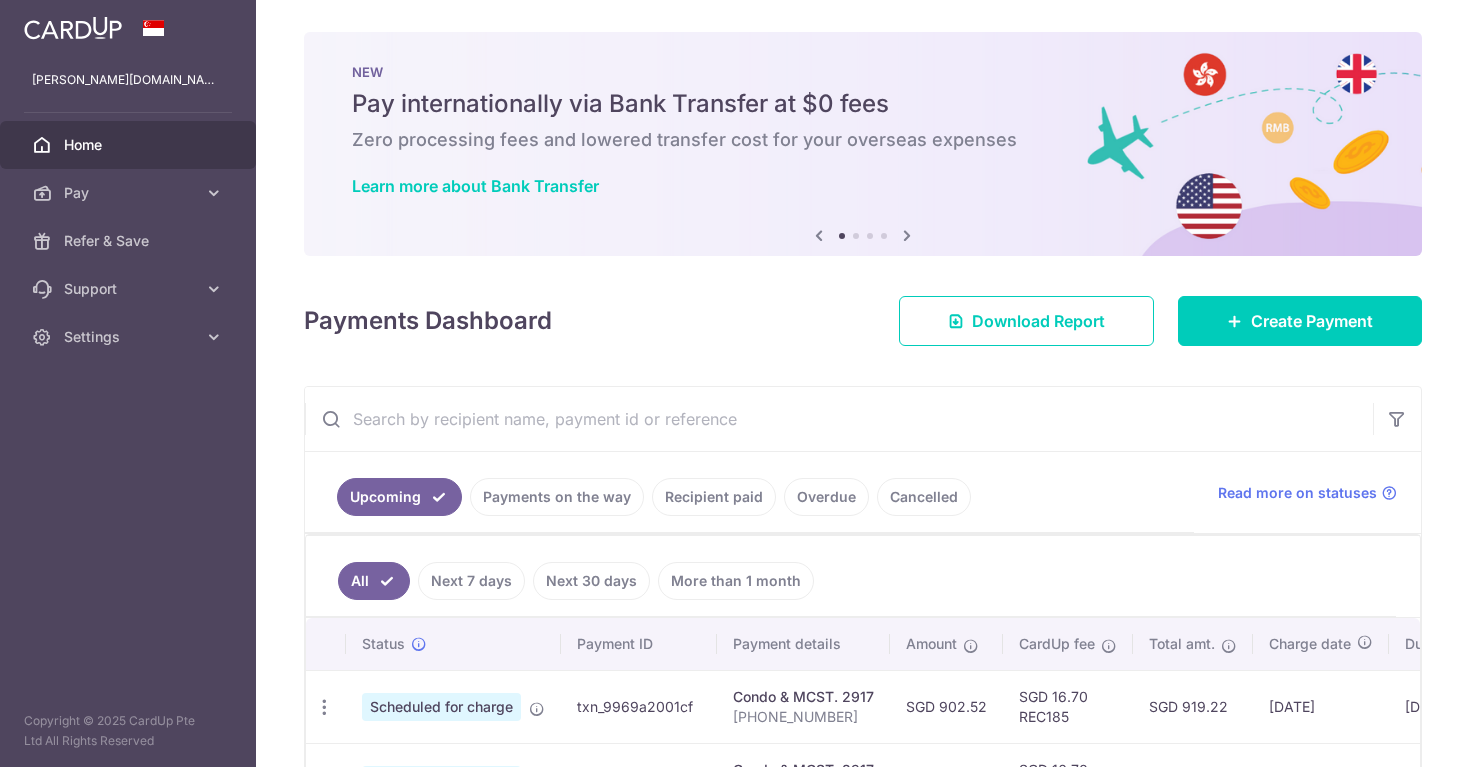 scroll, scrollTop: 0, scrollLeft: 0, axis: both 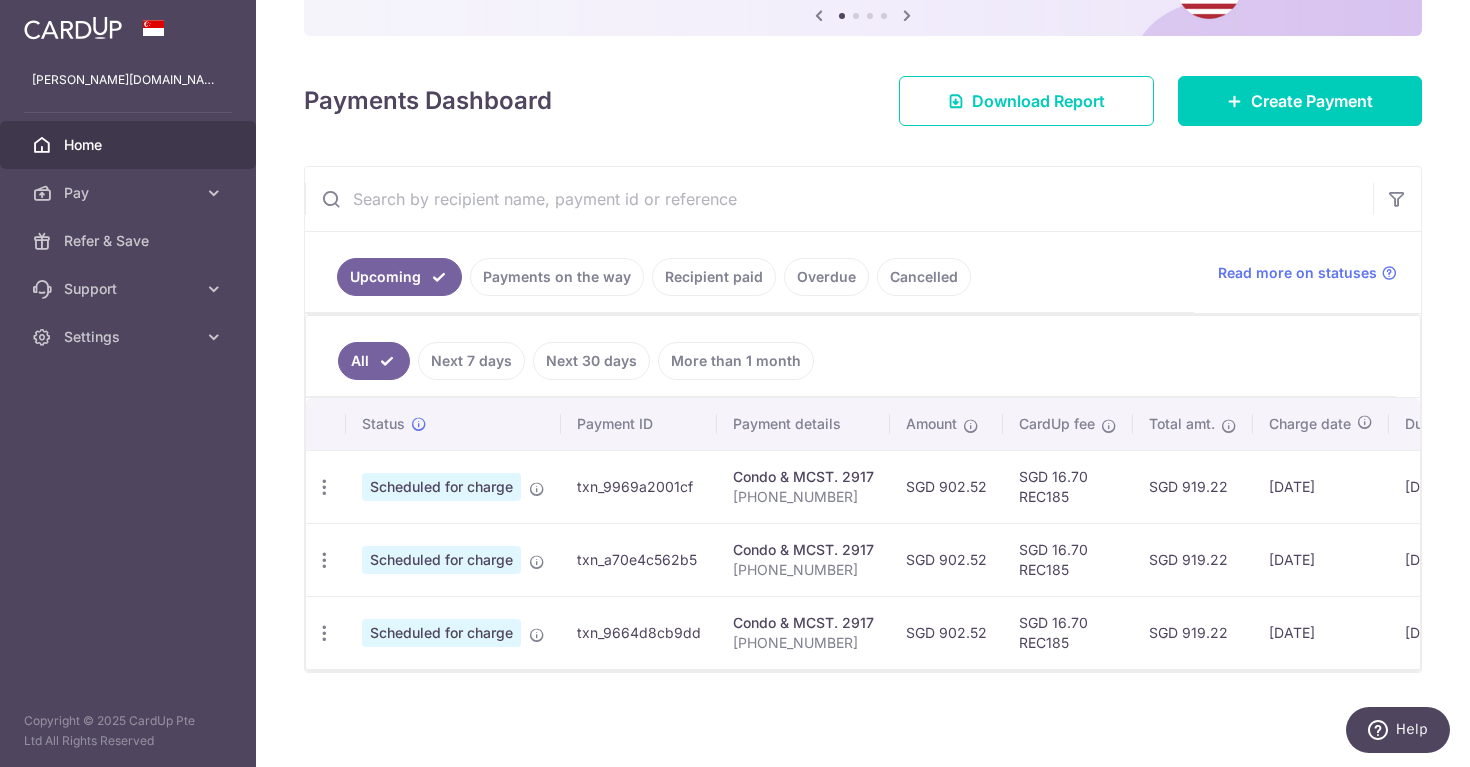 click on "Recipient paid" at bounding box center [714, 277] 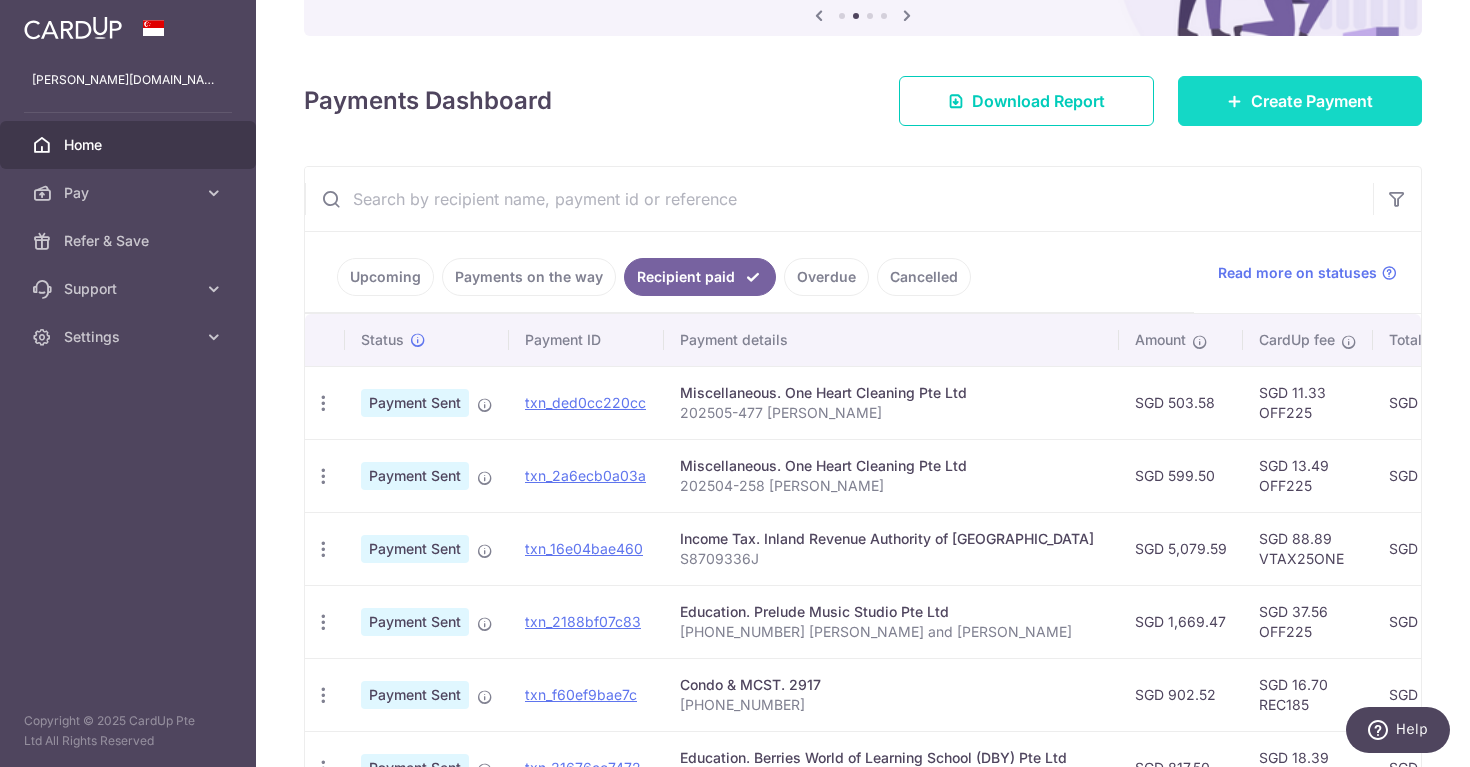 click on "Create Payment" at bounding box center (1312, 101) 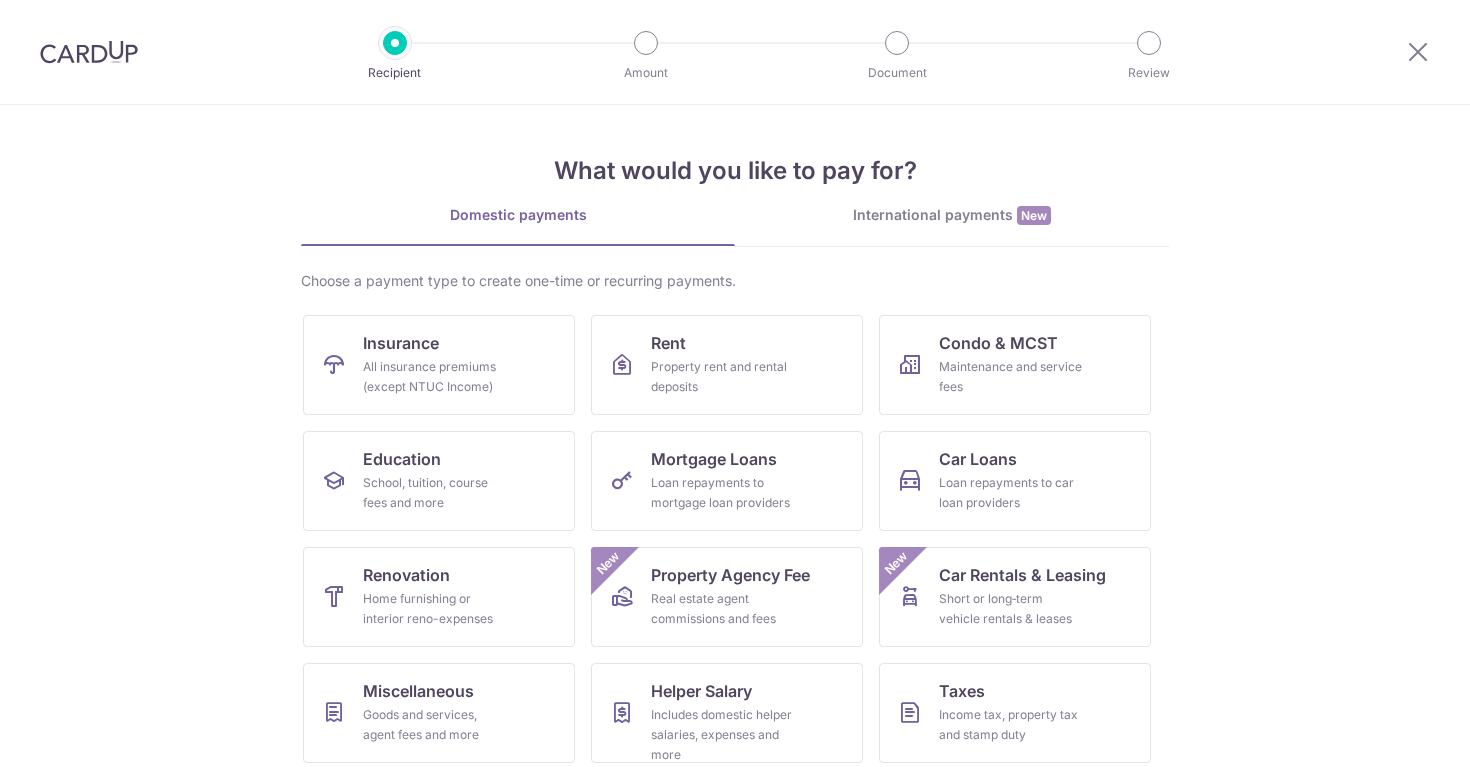 scroll, scrollTop: 0, scrollLeft: 0, axis: both 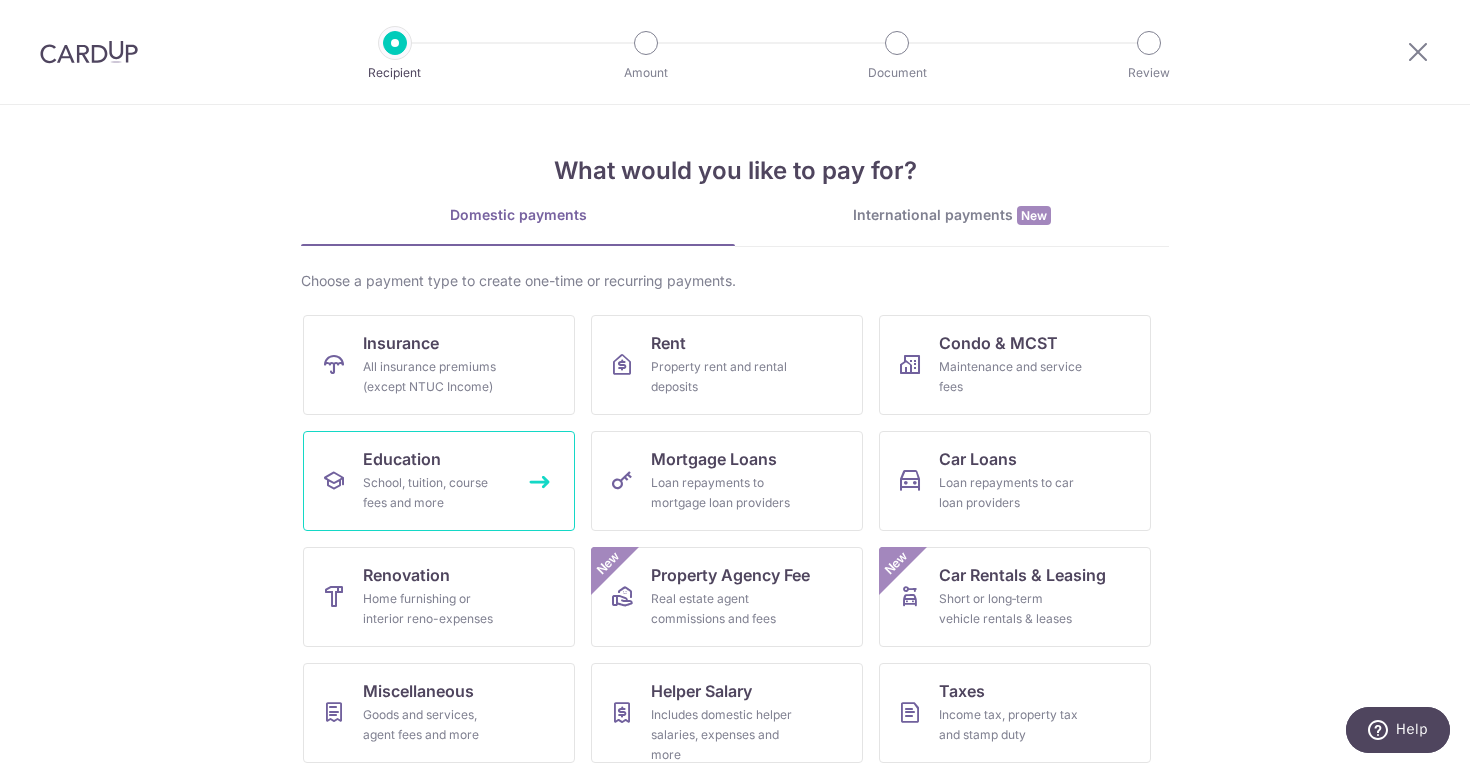 click on "School, tuition, course fees and more" at bounding box center (435, 493) 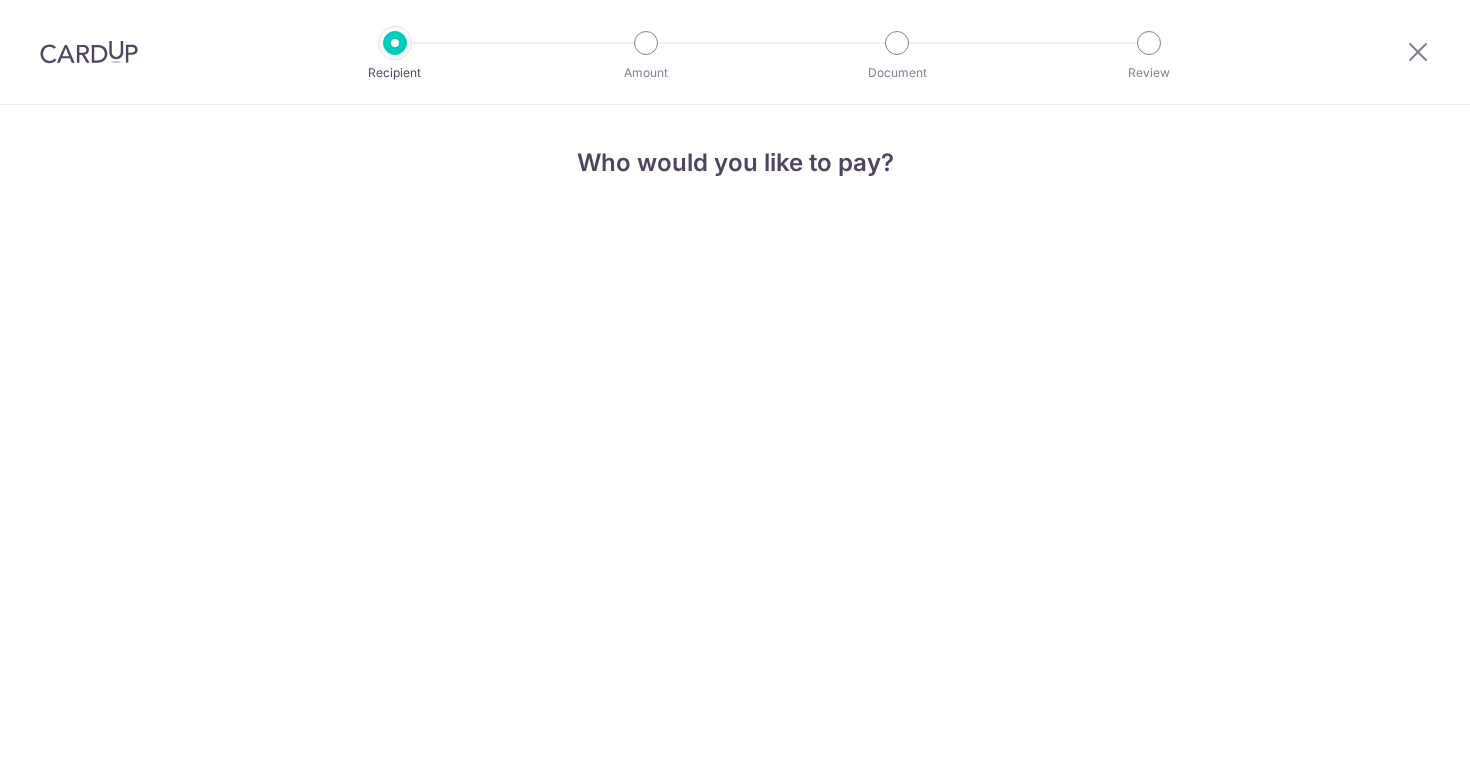 scroll, scrollTop: 0, scrollLeft: 0, axis: both 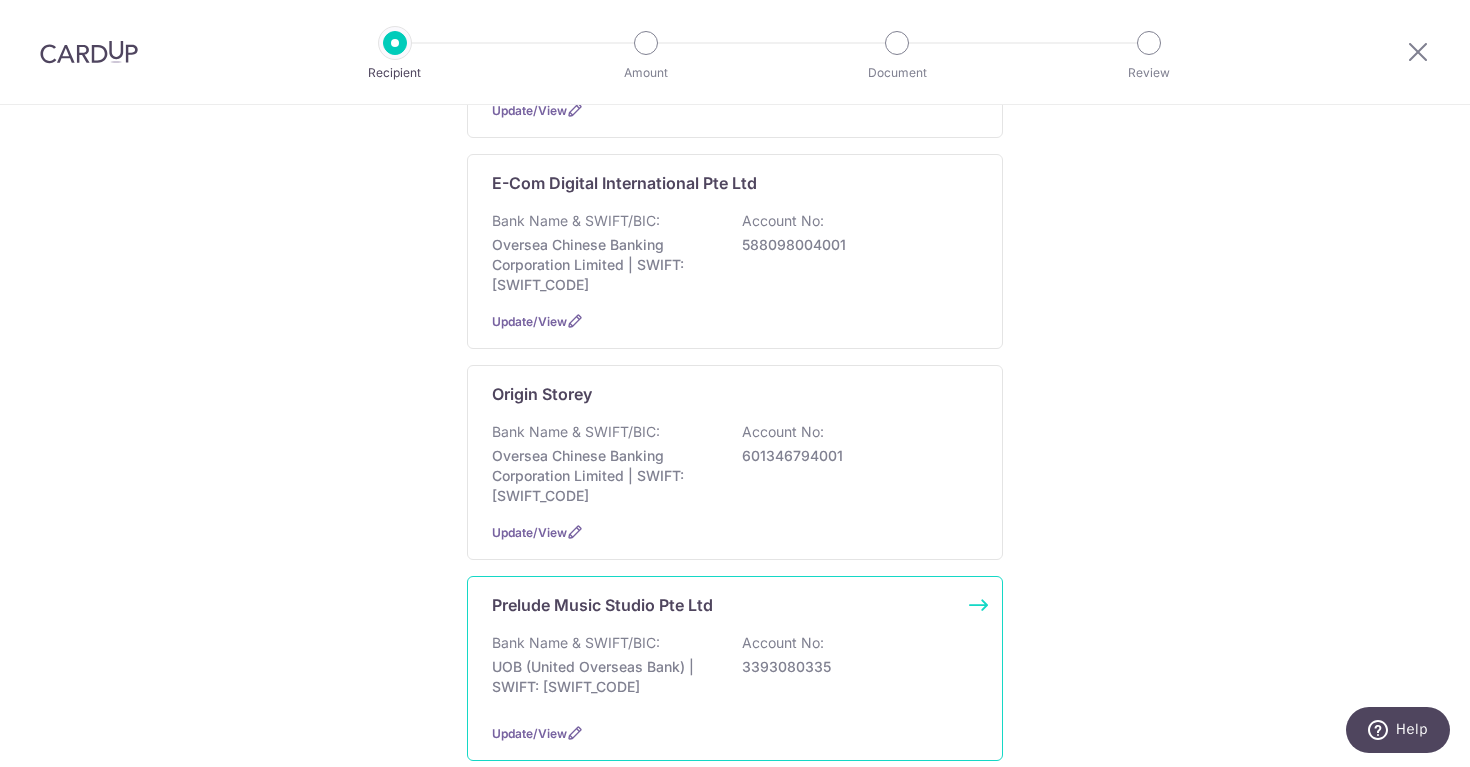 click on "Prelude Music Studio Pte Ltd" at bounding box center [602, 605] 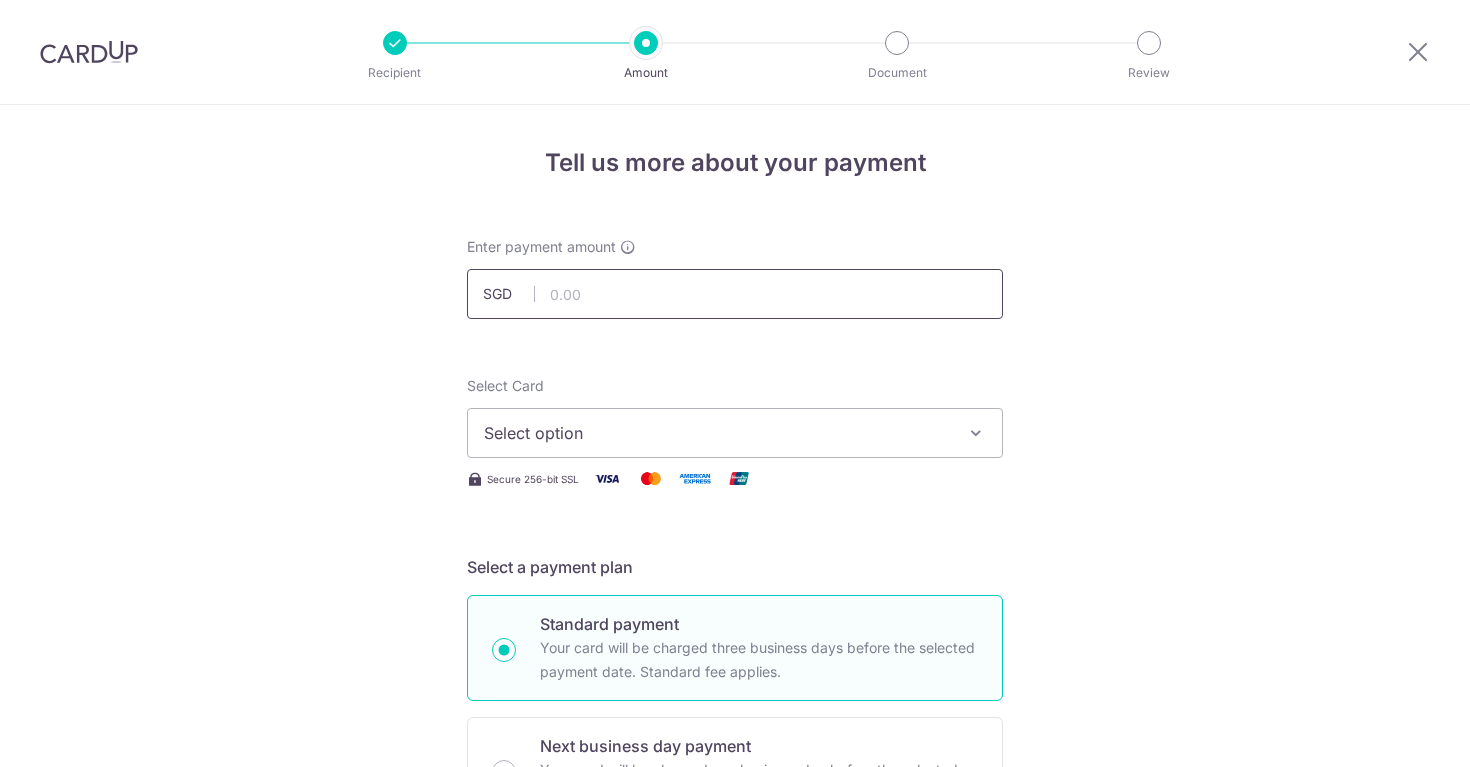 scroll, scrollTop: 0, scrollLeft: 0, axis: both 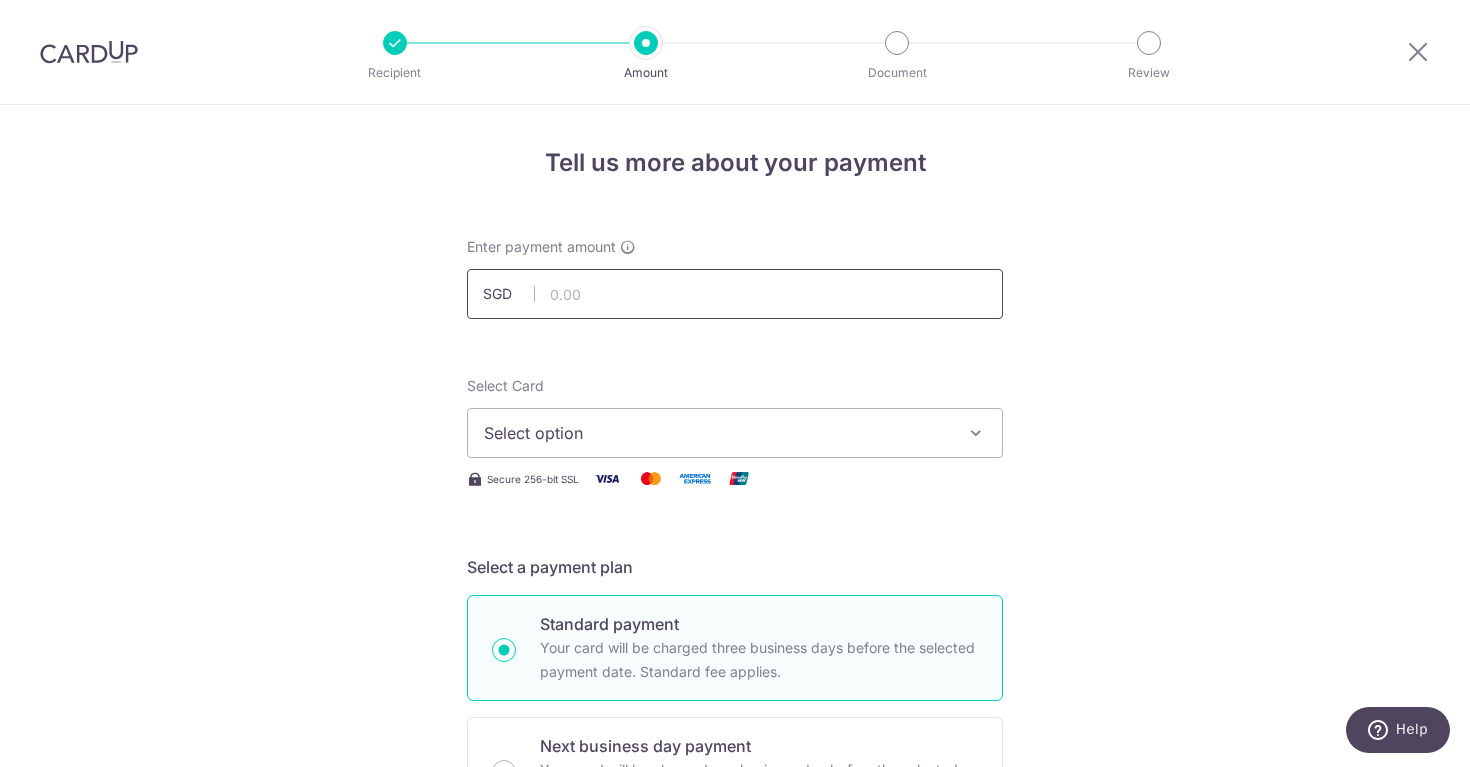 click at bounding box center [735, 294] 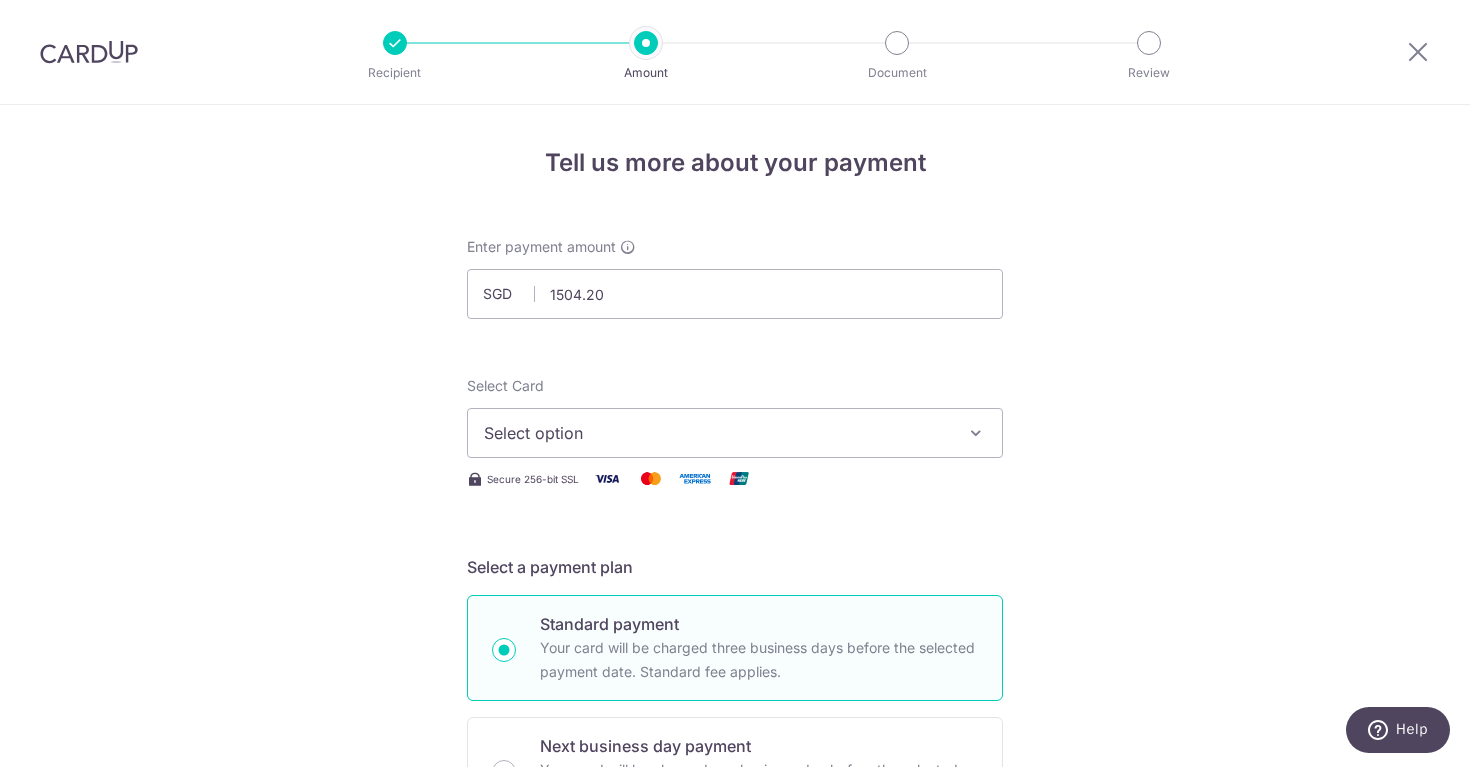 type on "1,504.20" 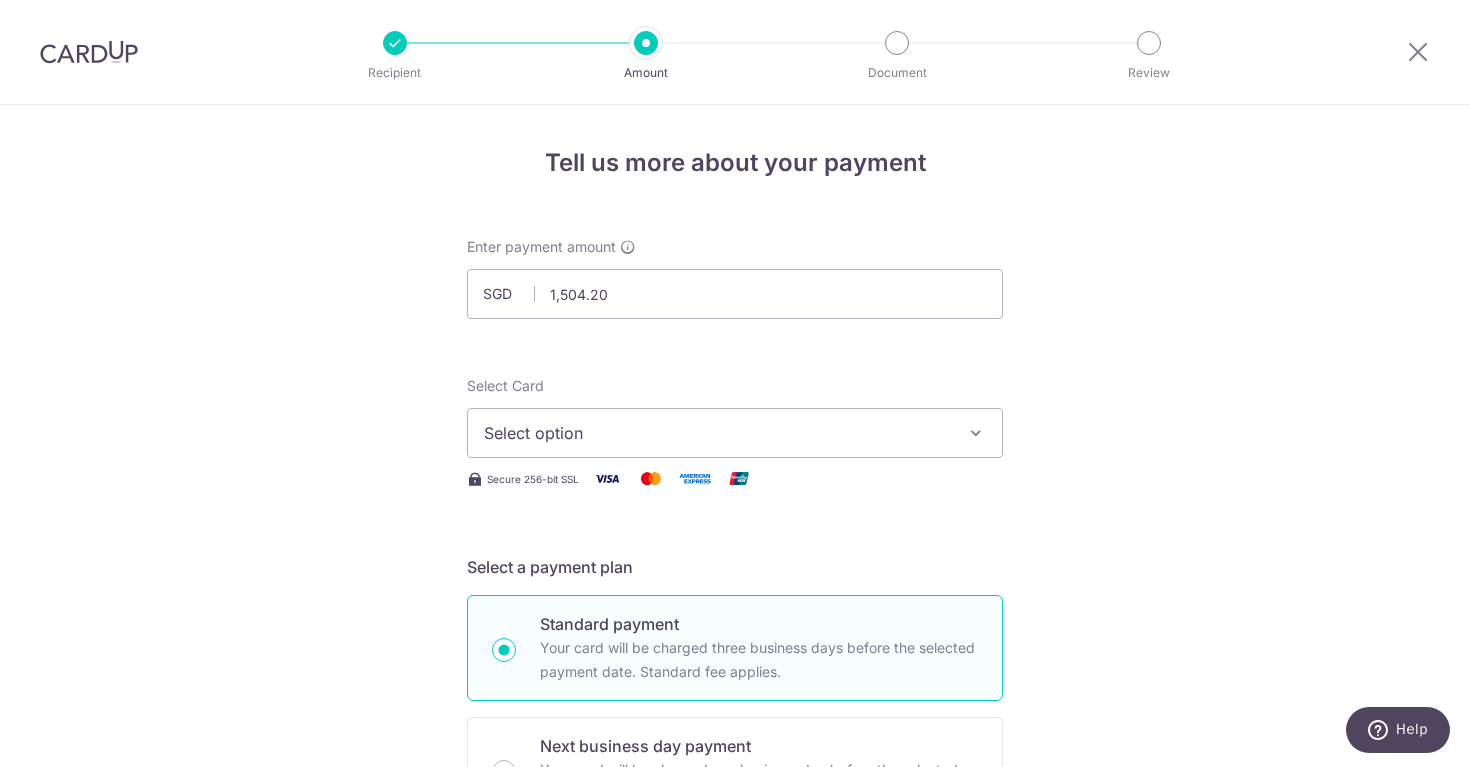 click on "Select option" at bounding box center (717, 433) 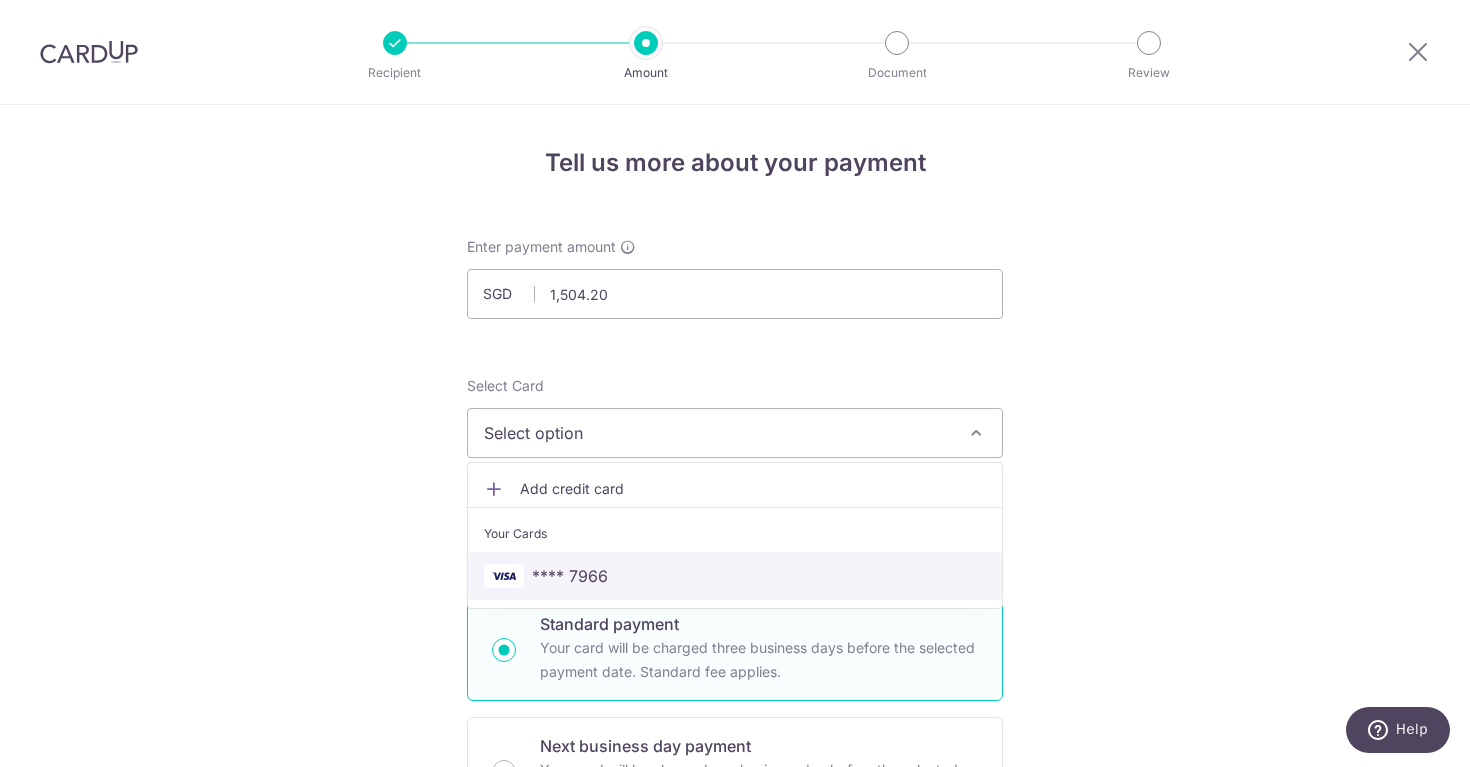 click on "**** 7966" at bounding box center [570, 576] 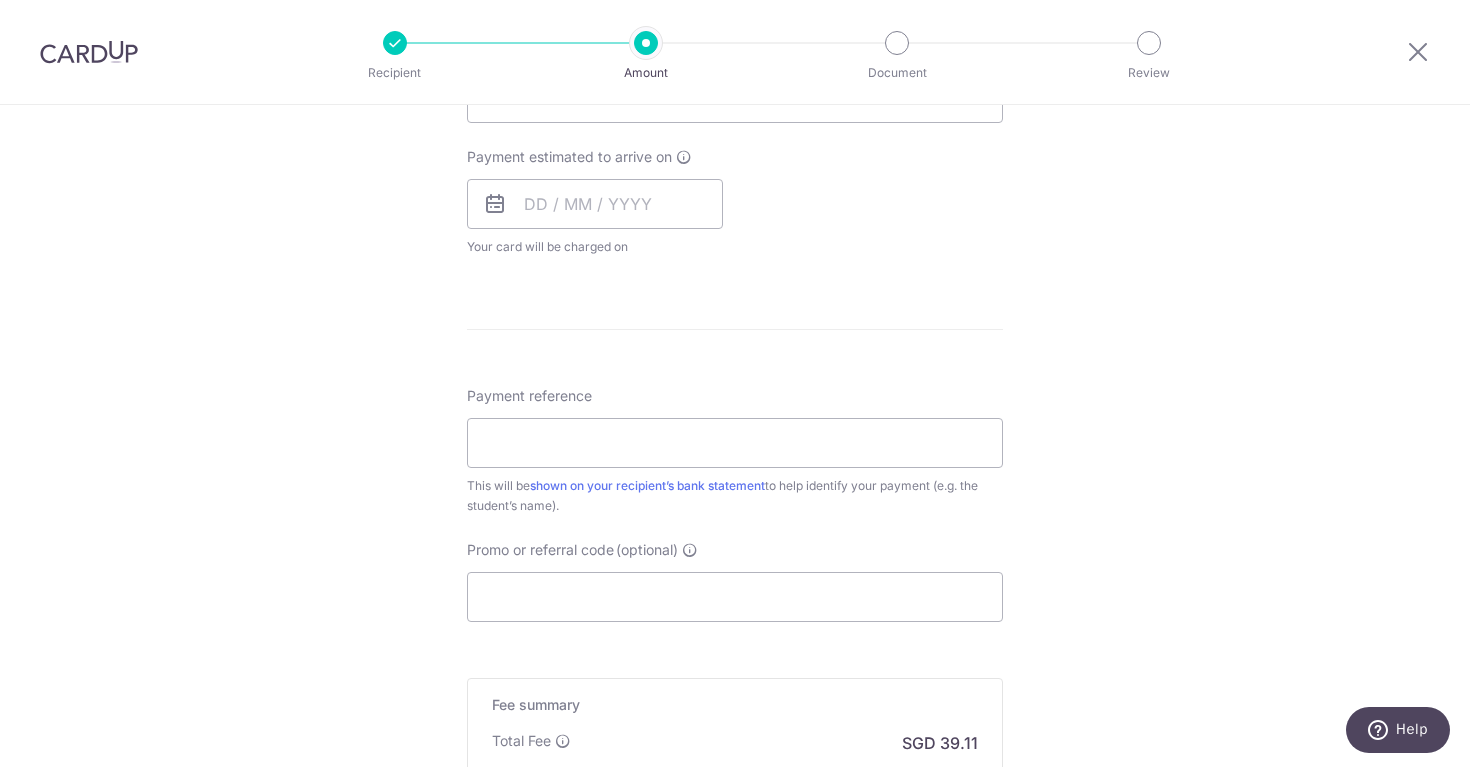 scroll, scrollTop: 824, scrollLeft: 0, axis: vertical 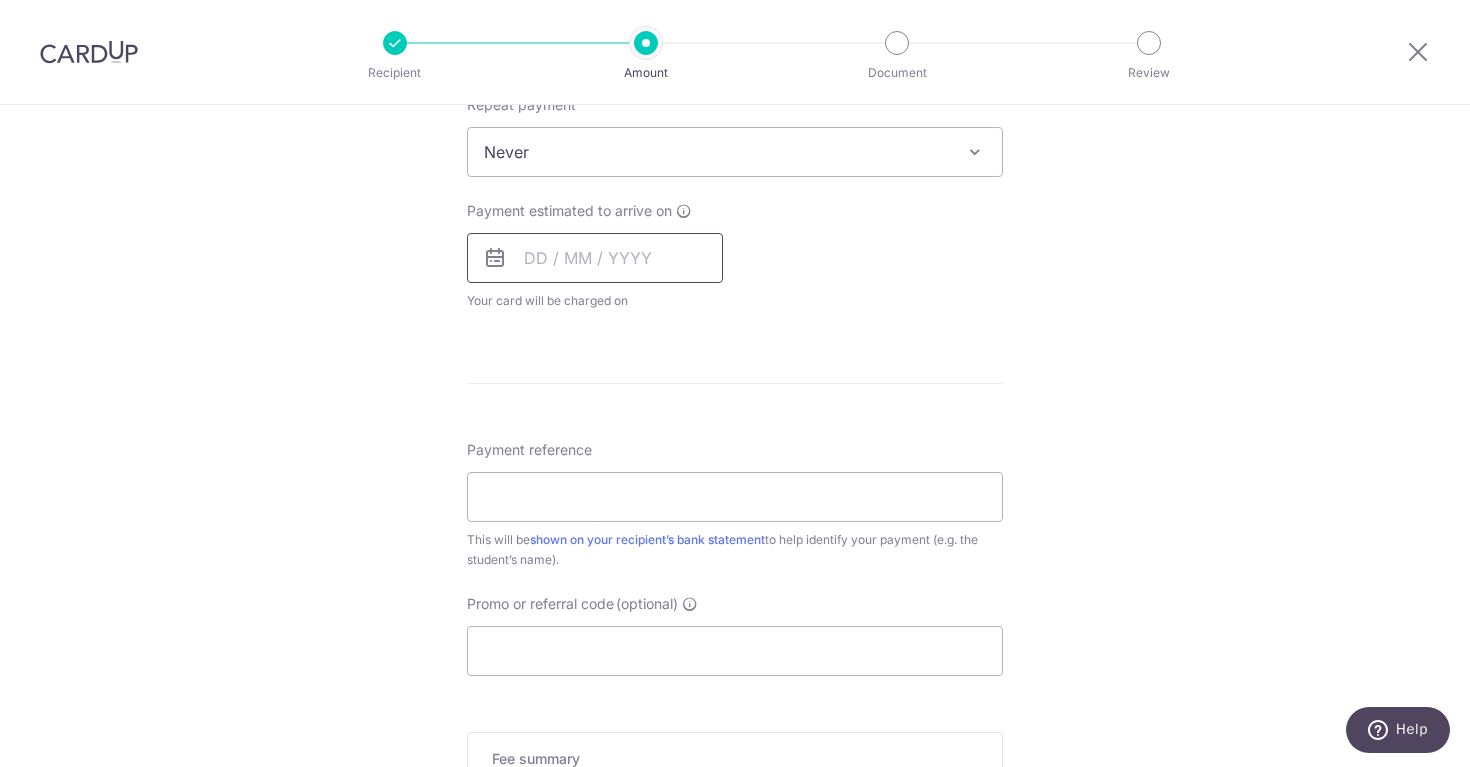 click at bounding box center [595, 258] 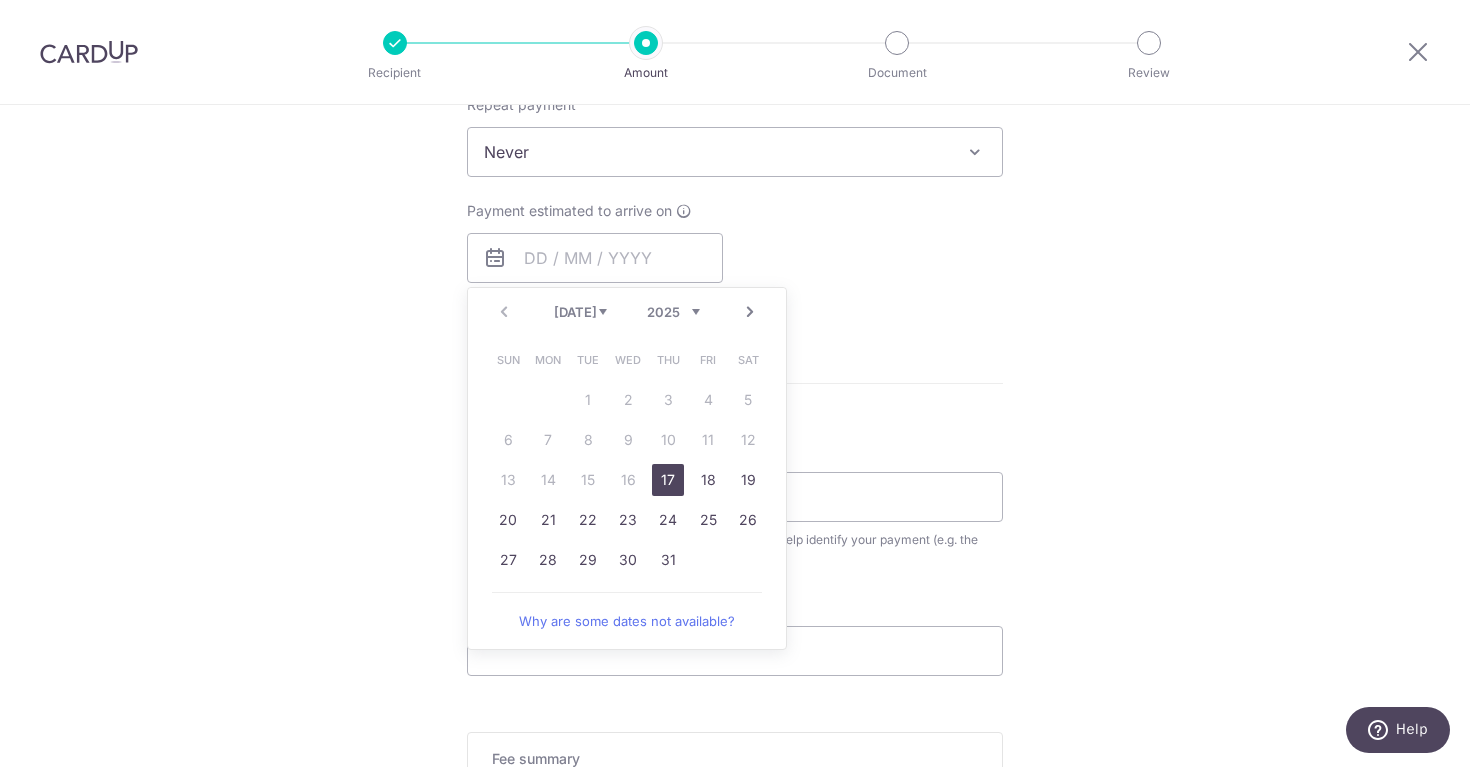 click on "17" at bounding box center (668, 480) 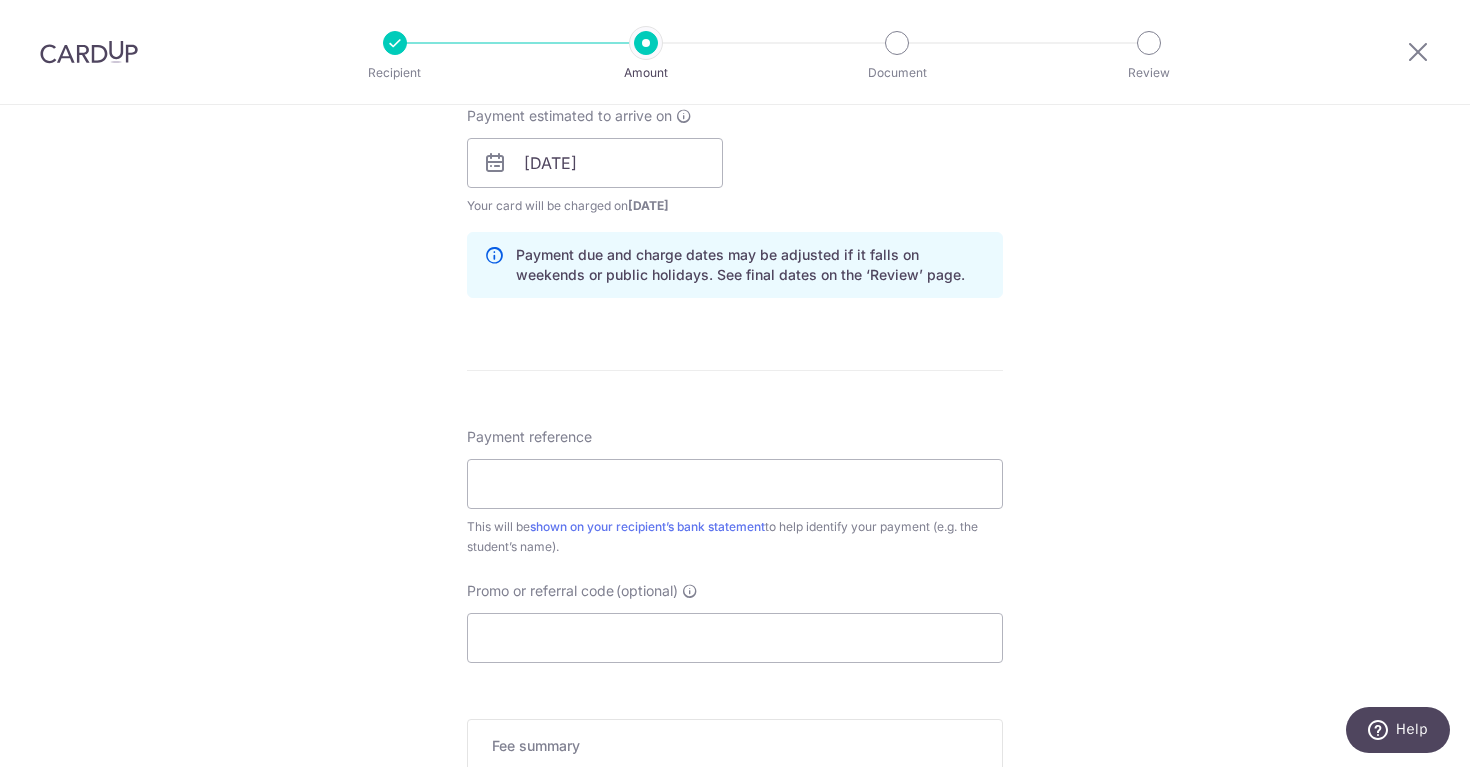 scroll, scrollTop: 922, scrollLeft: 0, axis: vertical 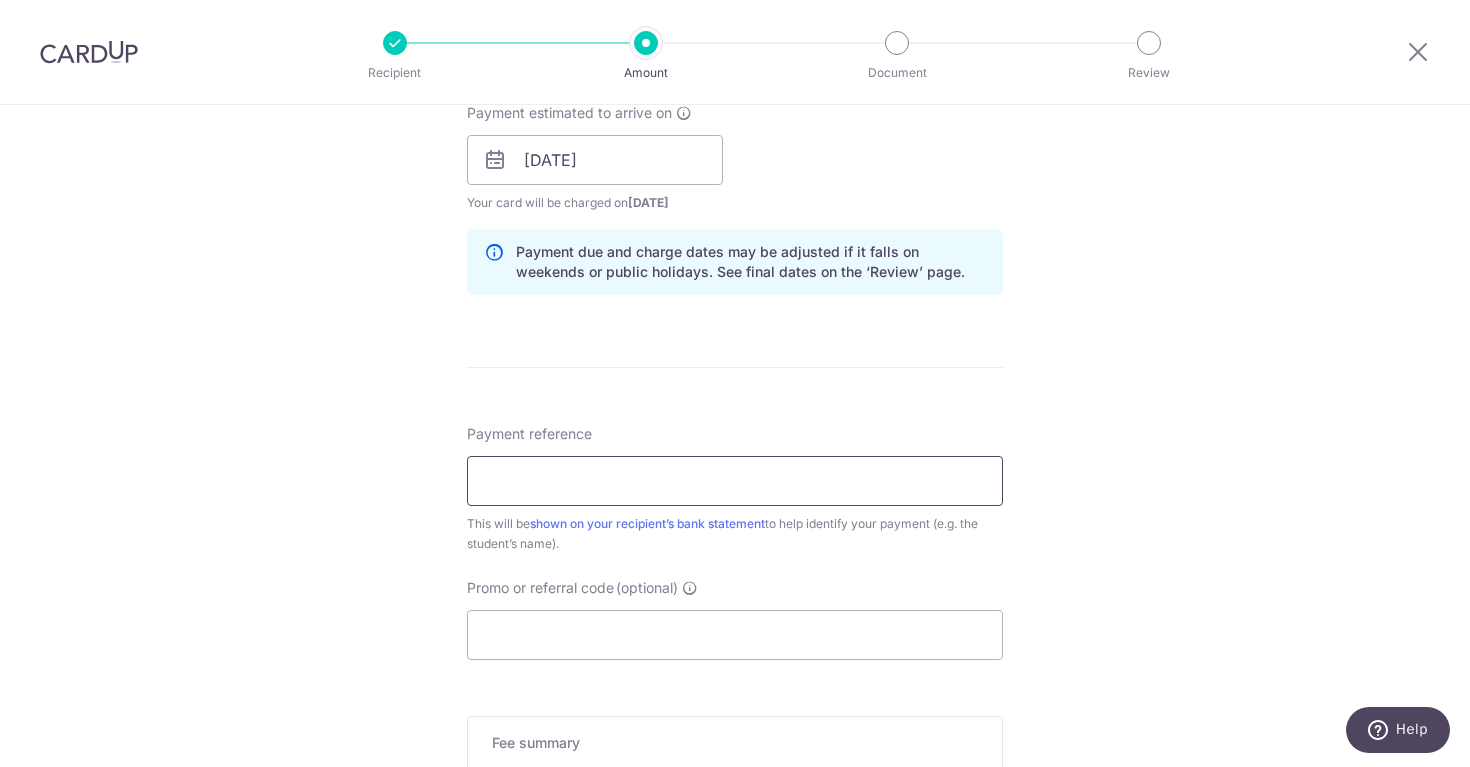 click on "Payment reference" at bounding box center (735, 481) 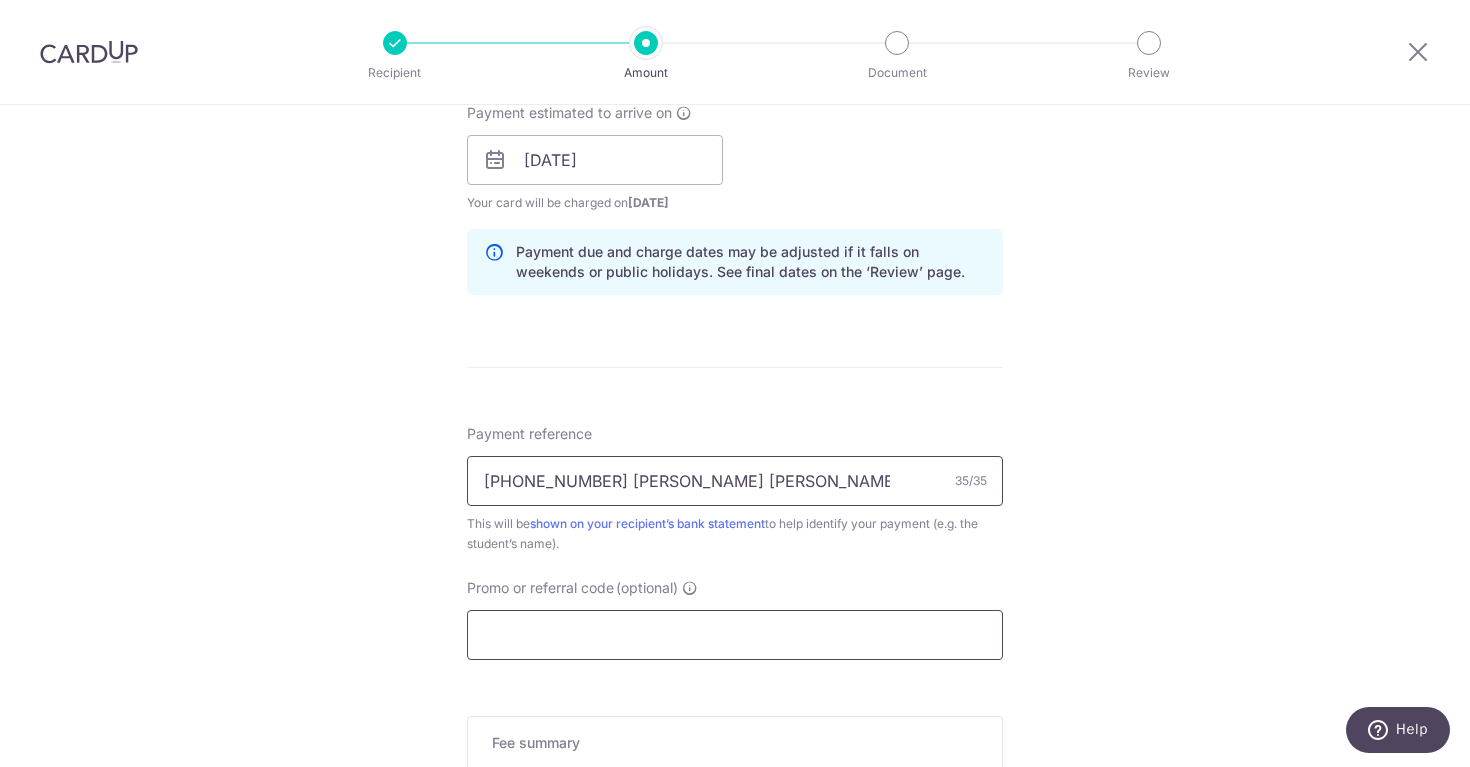 type on "[PHONE_NUMBER] [PERSON_NAME] [PERSON_NAME]" 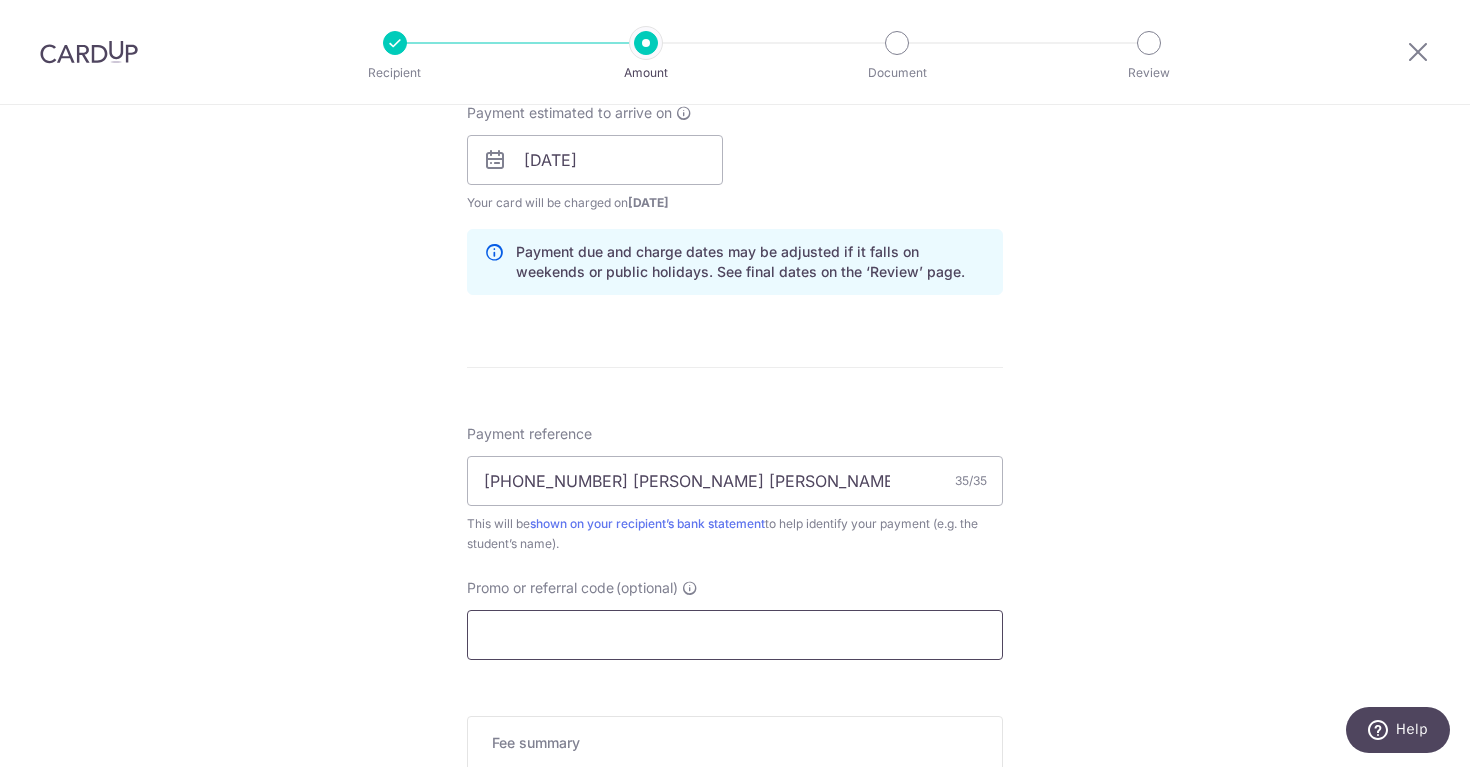 click on "Promo or referral code
(optional)" at bounding box center [735, 635] 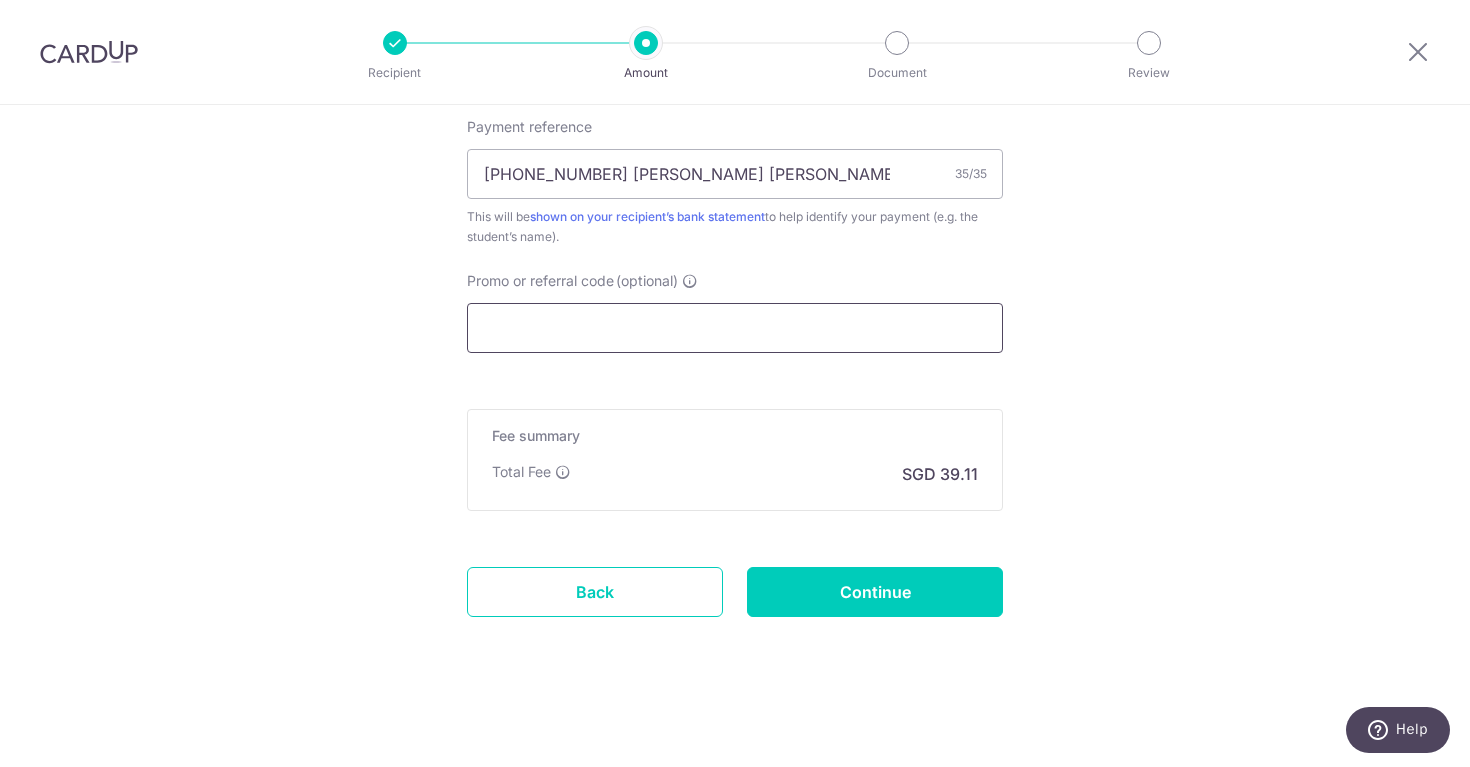 scroll, scrollTop: 1229, scrollLeft: 0, axis: vertical 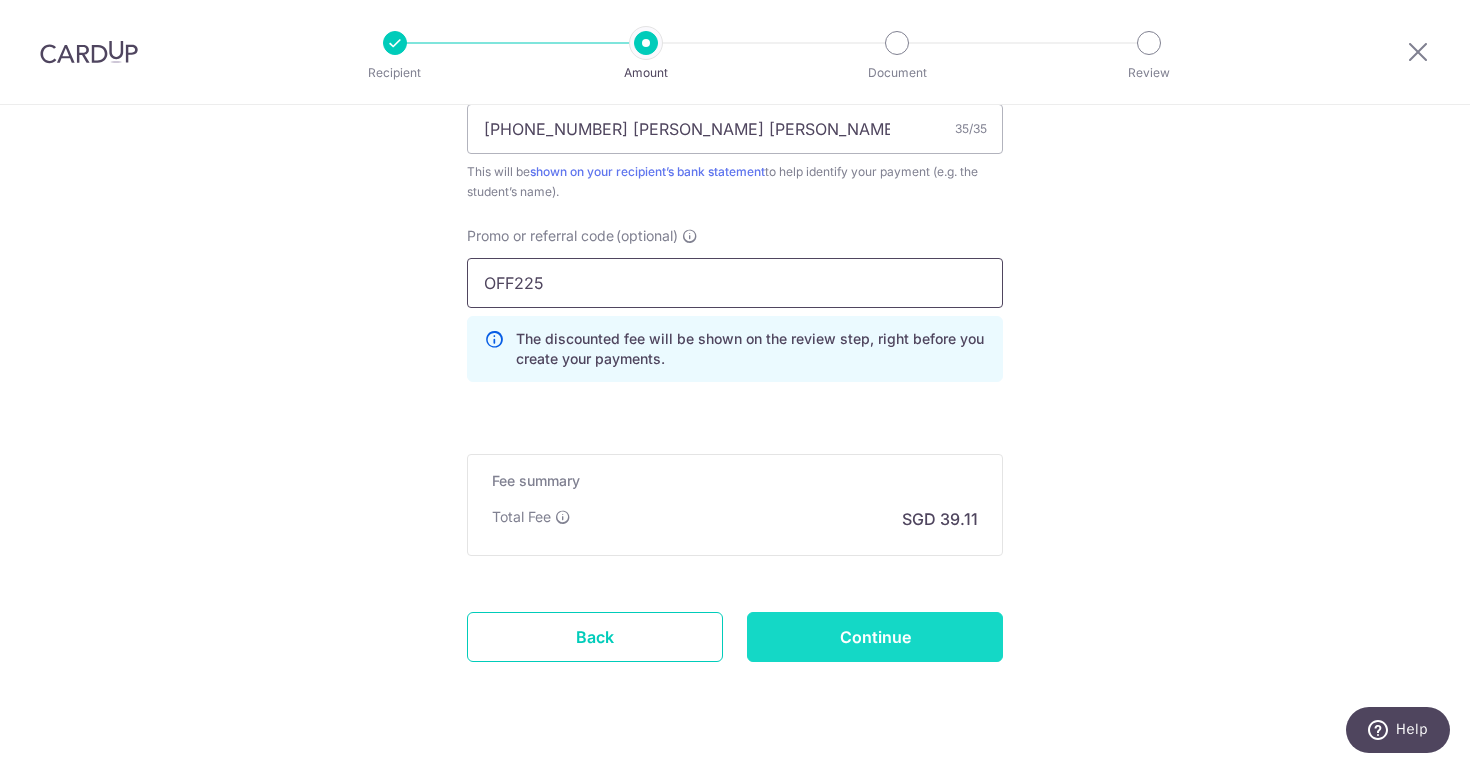 type on "OFF225" 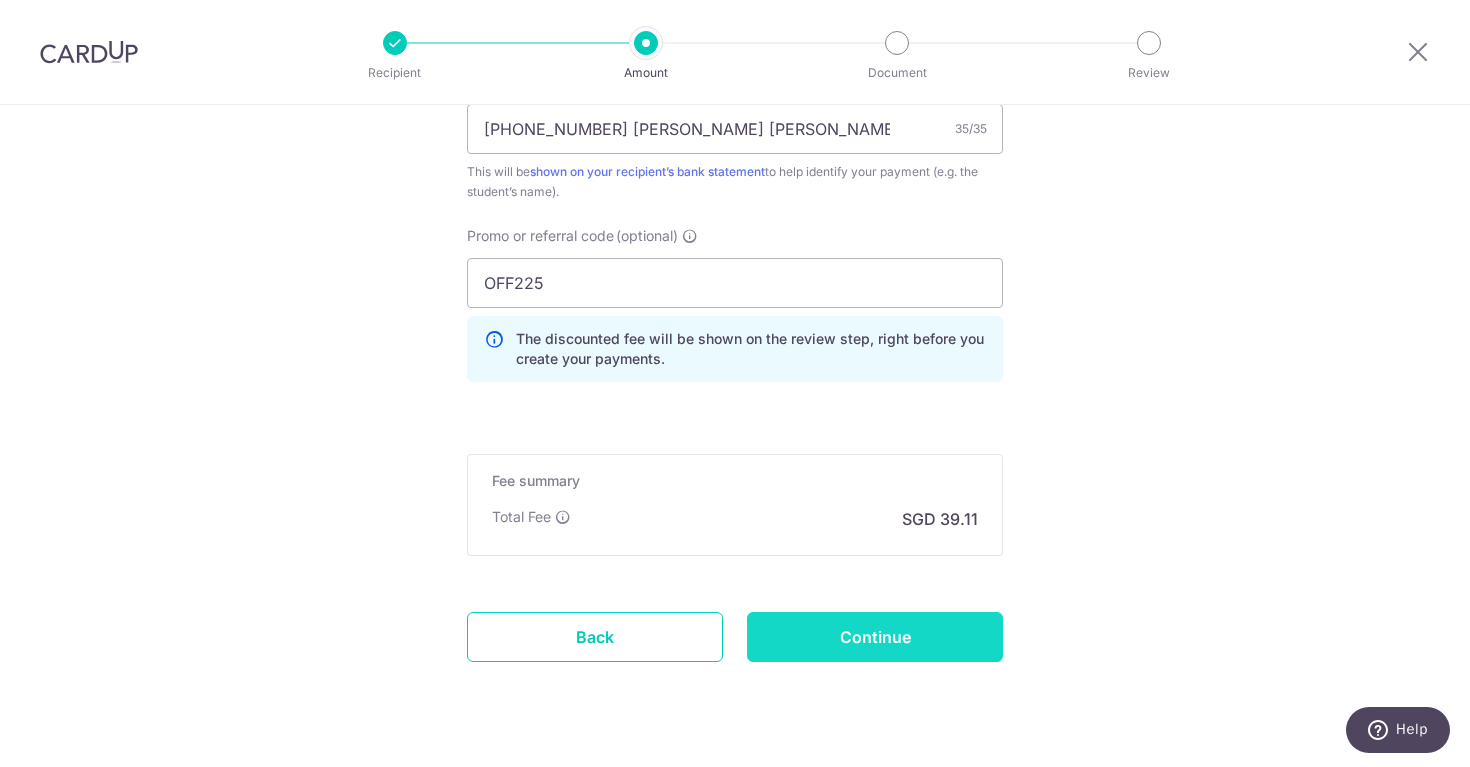 click on "Continue" at bounding box center [875, 637] 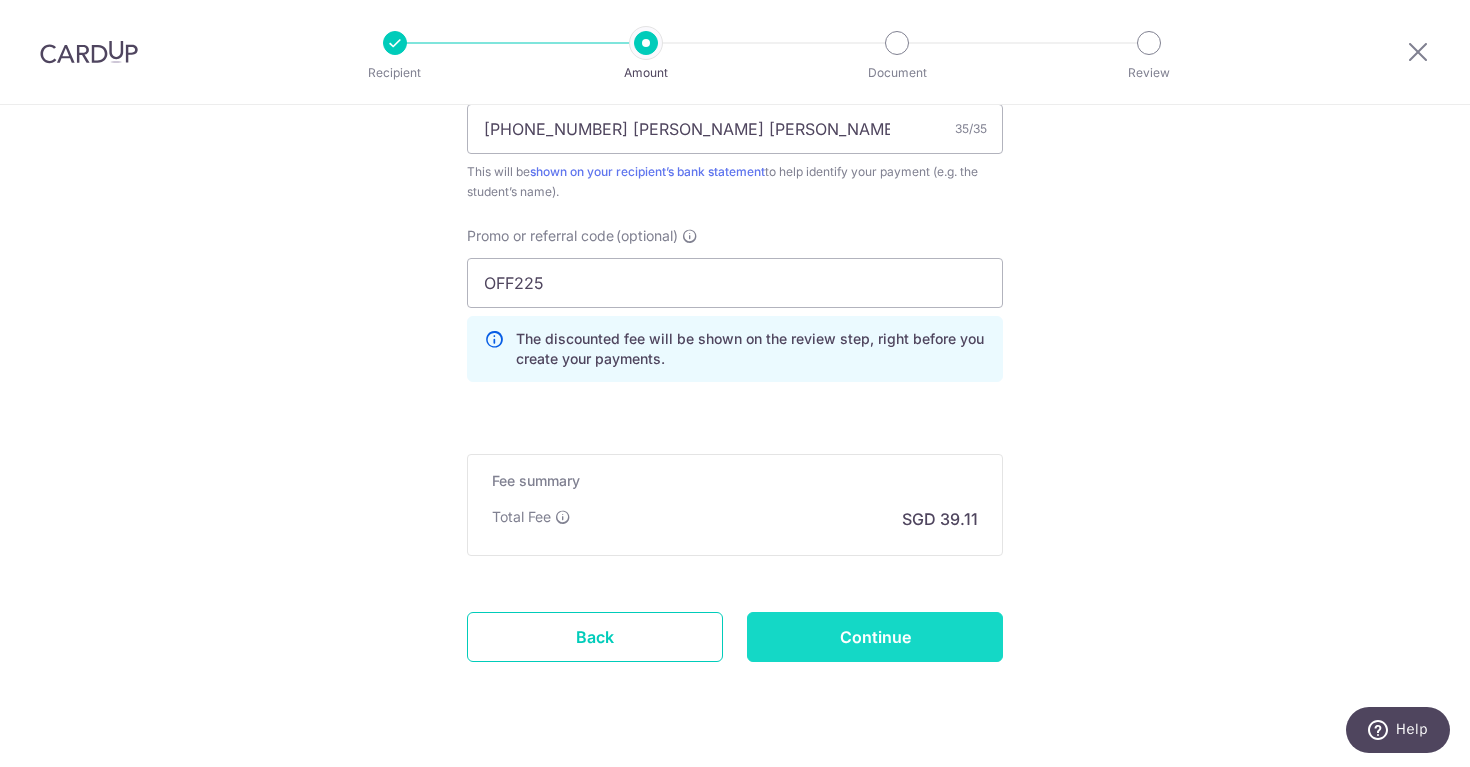 type on "Create Schedule" 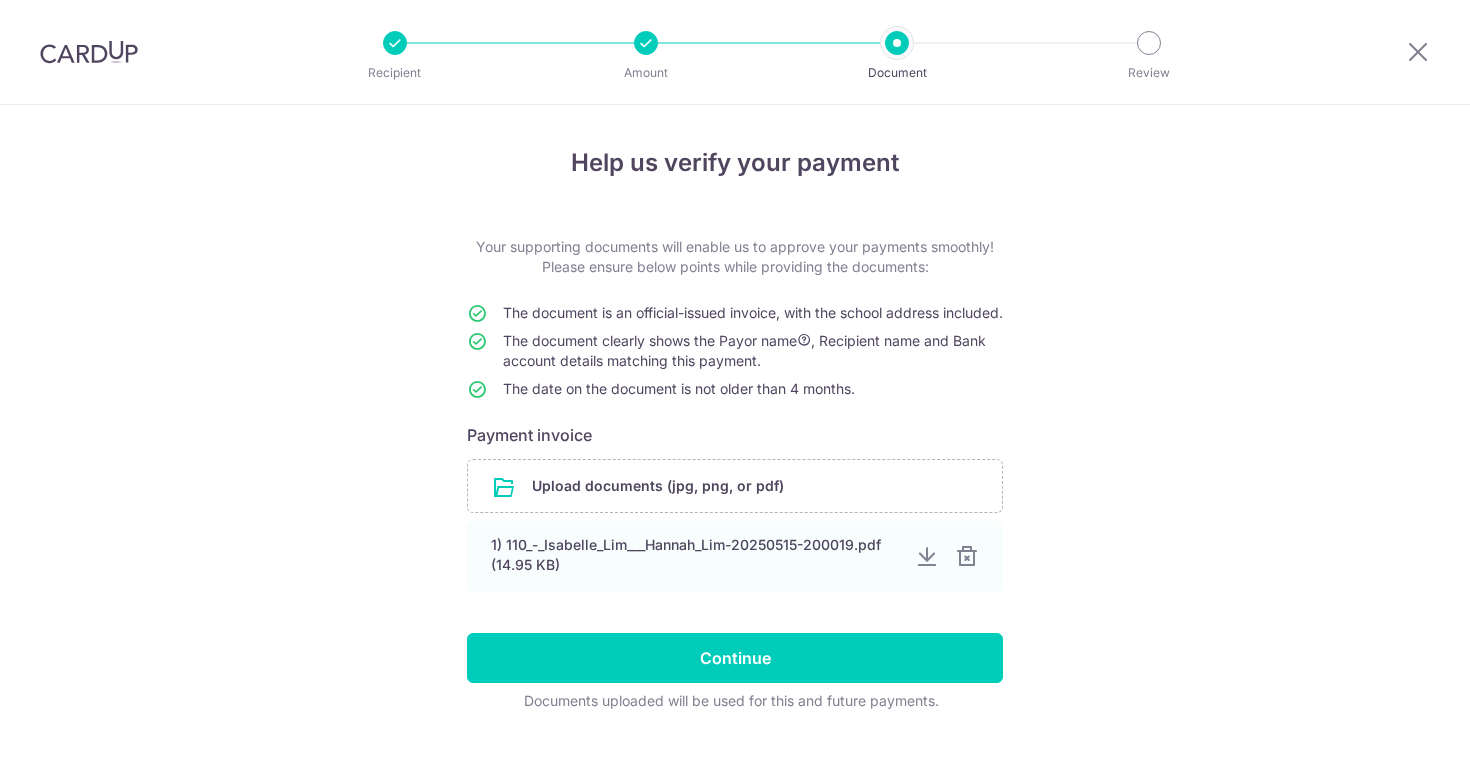 scroll, scrollTop: 0, scrollLeft: 0, axis: both 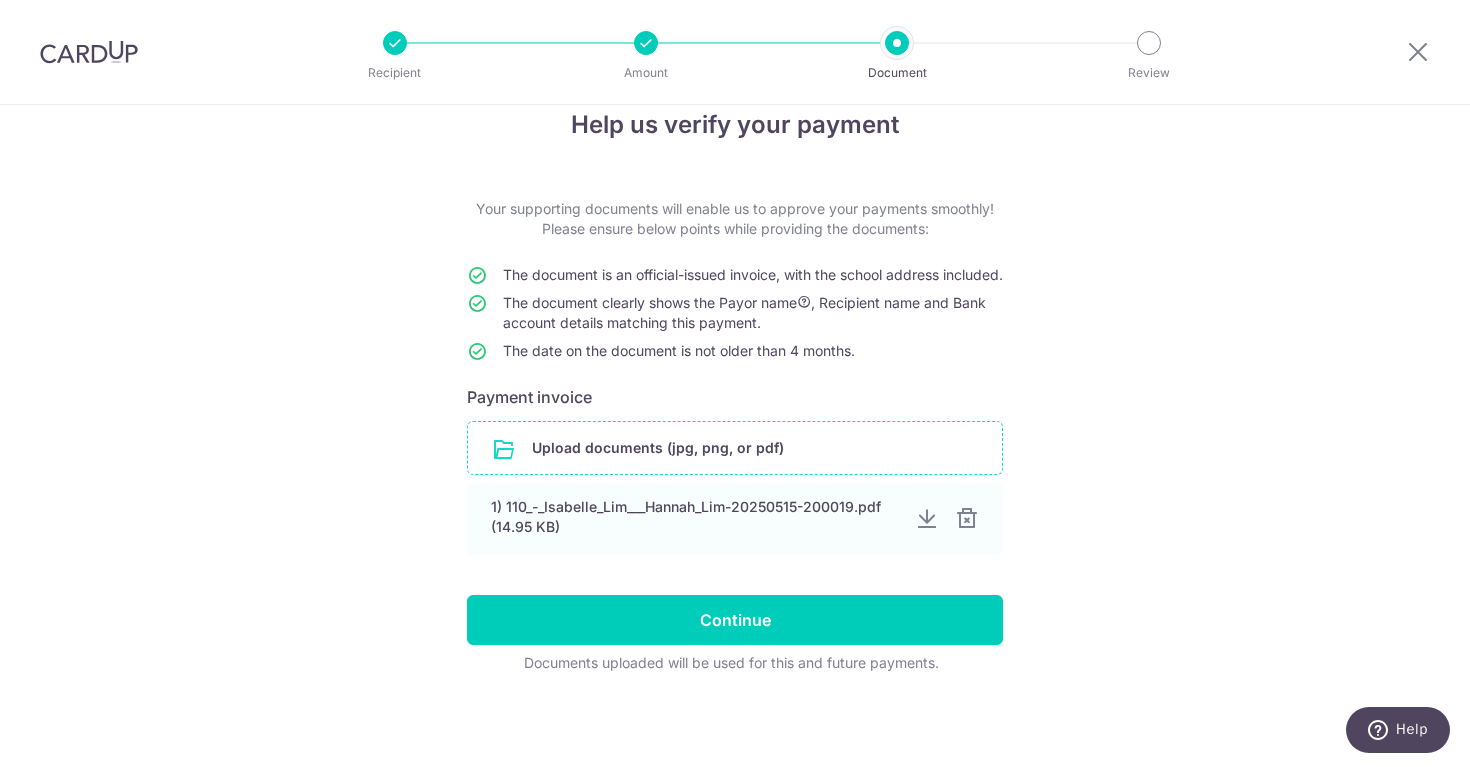 click at bounding box center [735, 448] 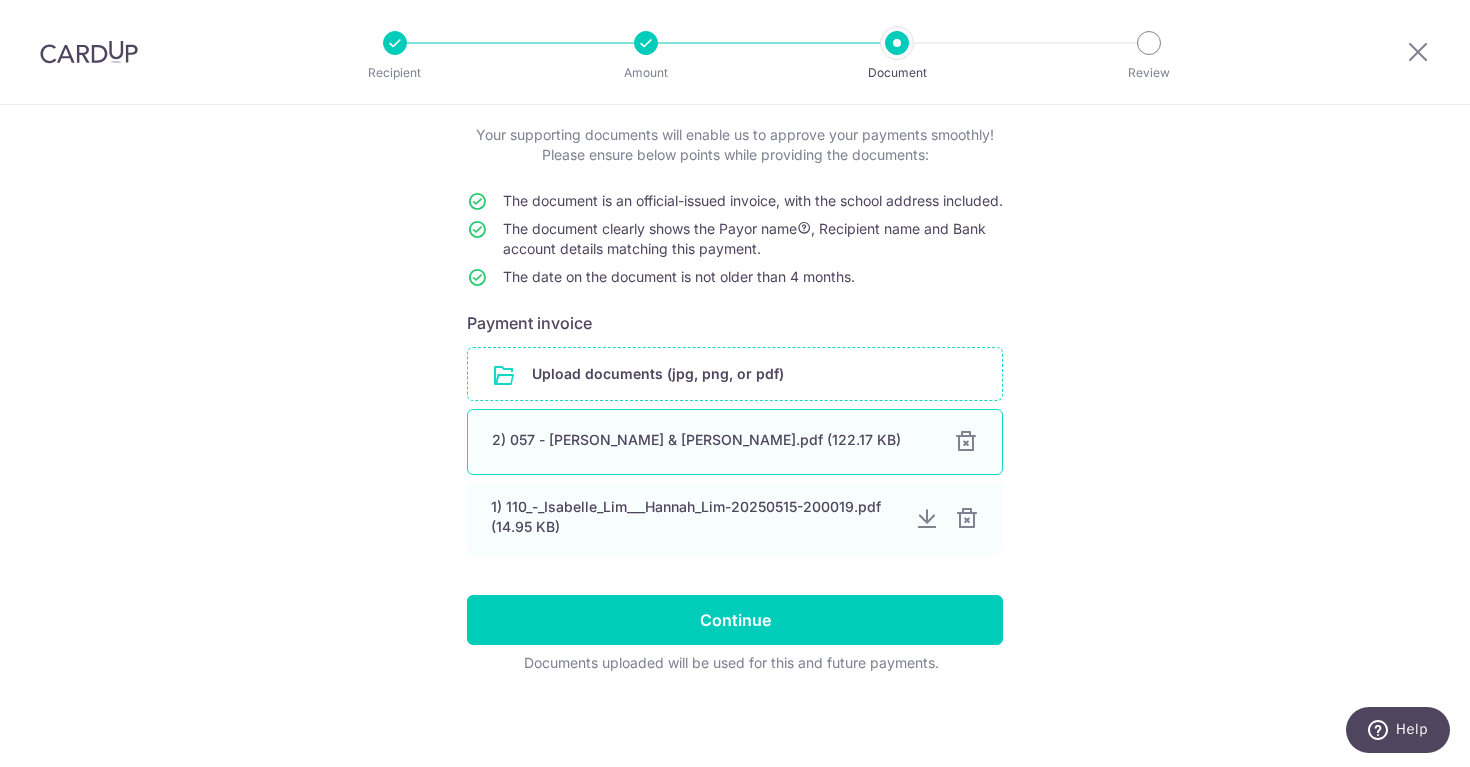 scroll, scrollTop: 132, scrollLeft: 0, axis: vertical 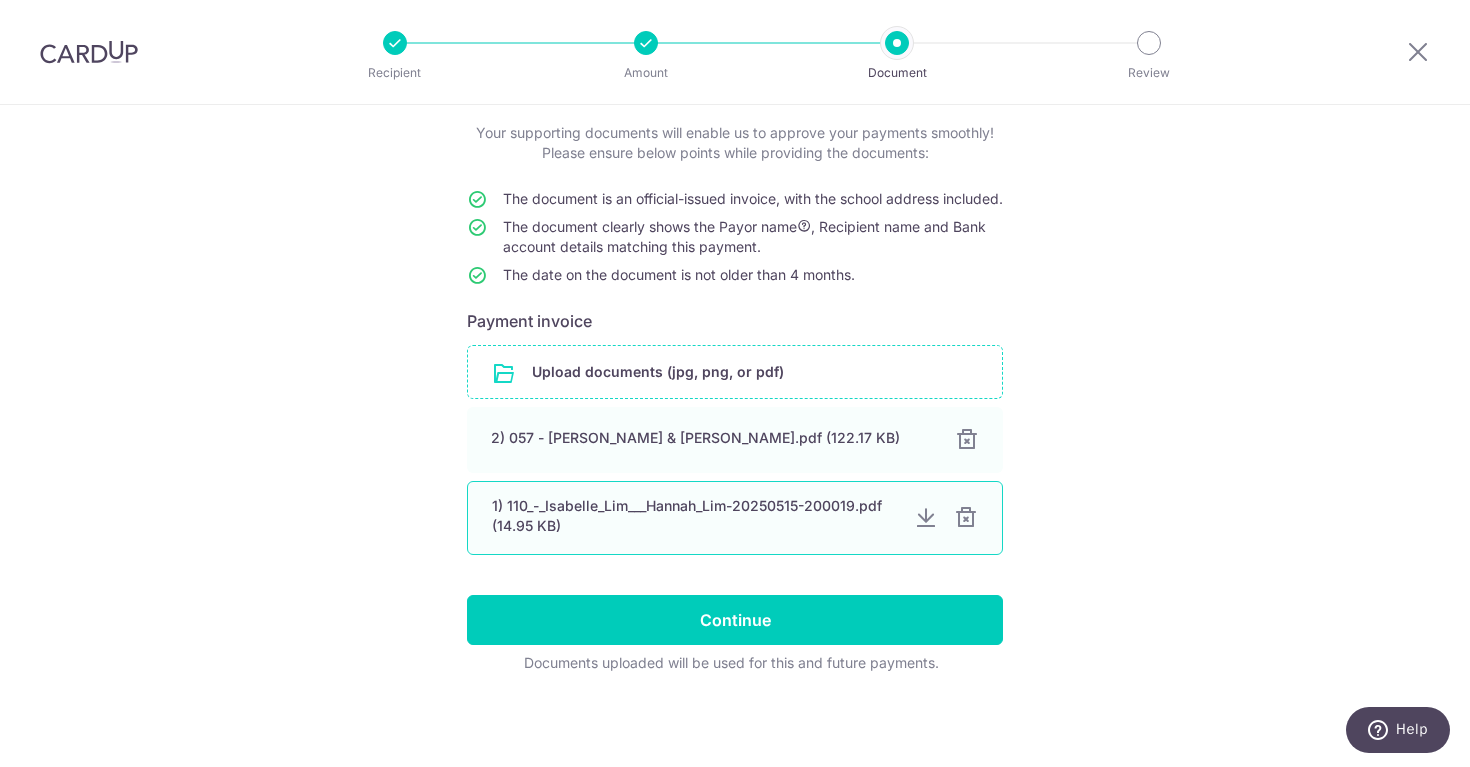 click at bounding box center (966, 518) 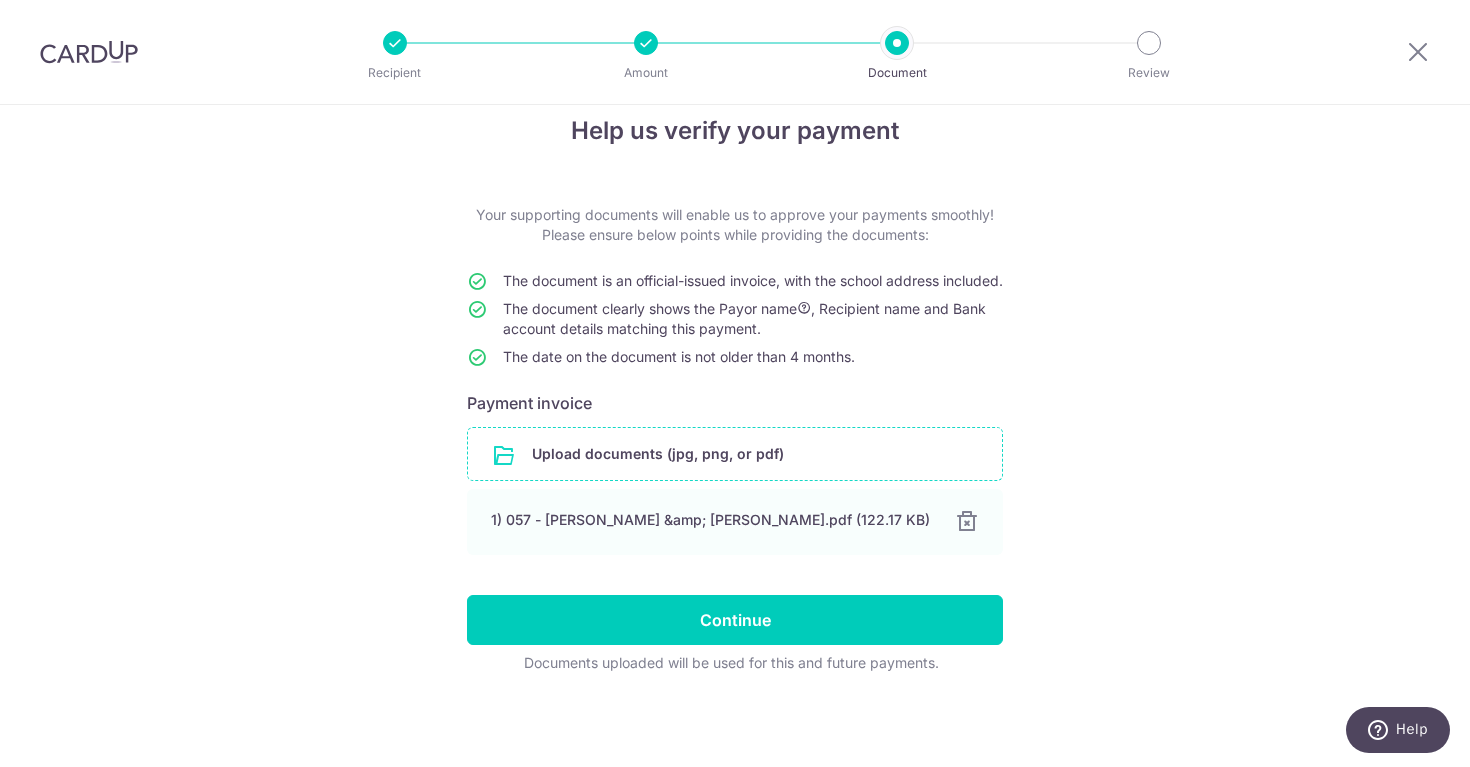 scroll, scrollTop: 52, scrollLeft: 0, axis: vertical 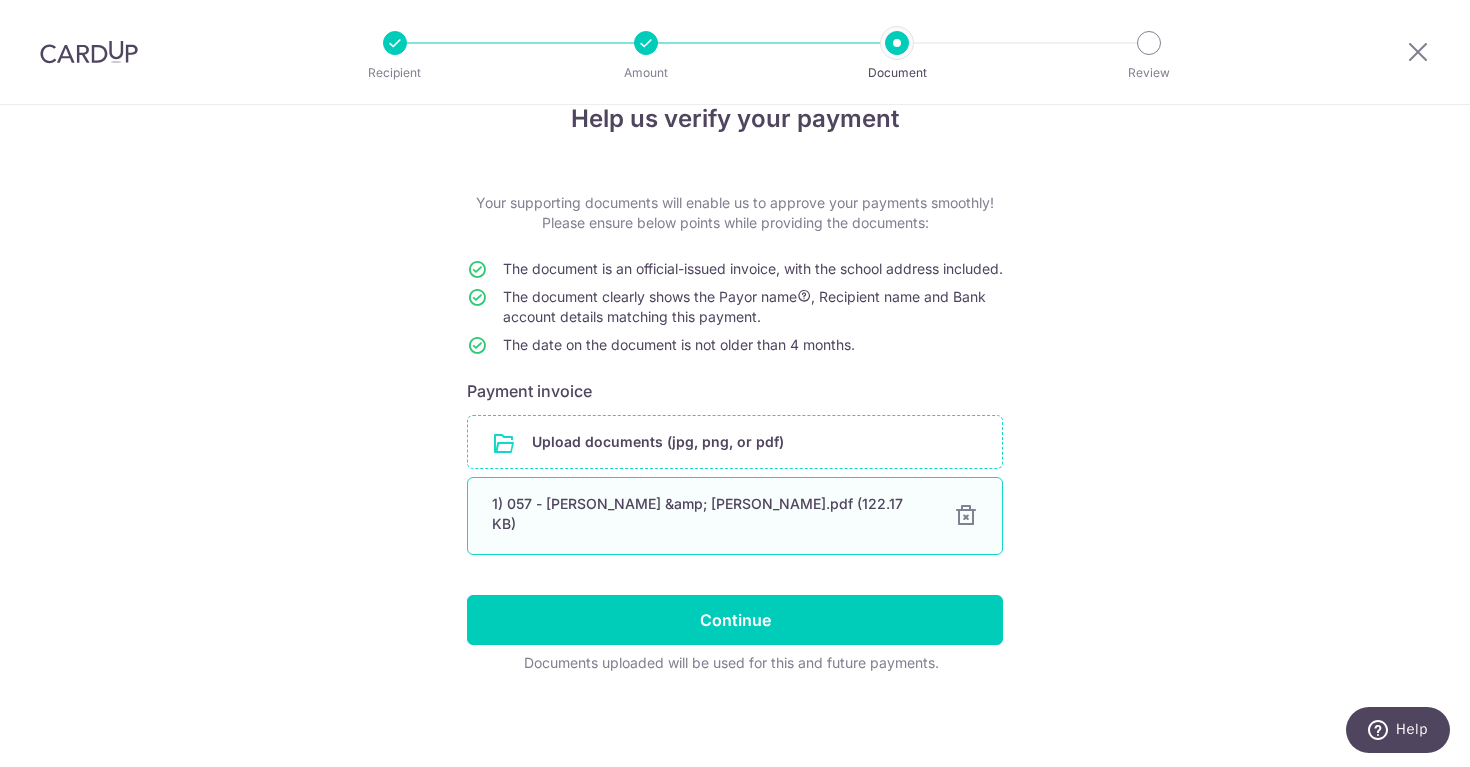 click at bounding box center [966, 516] 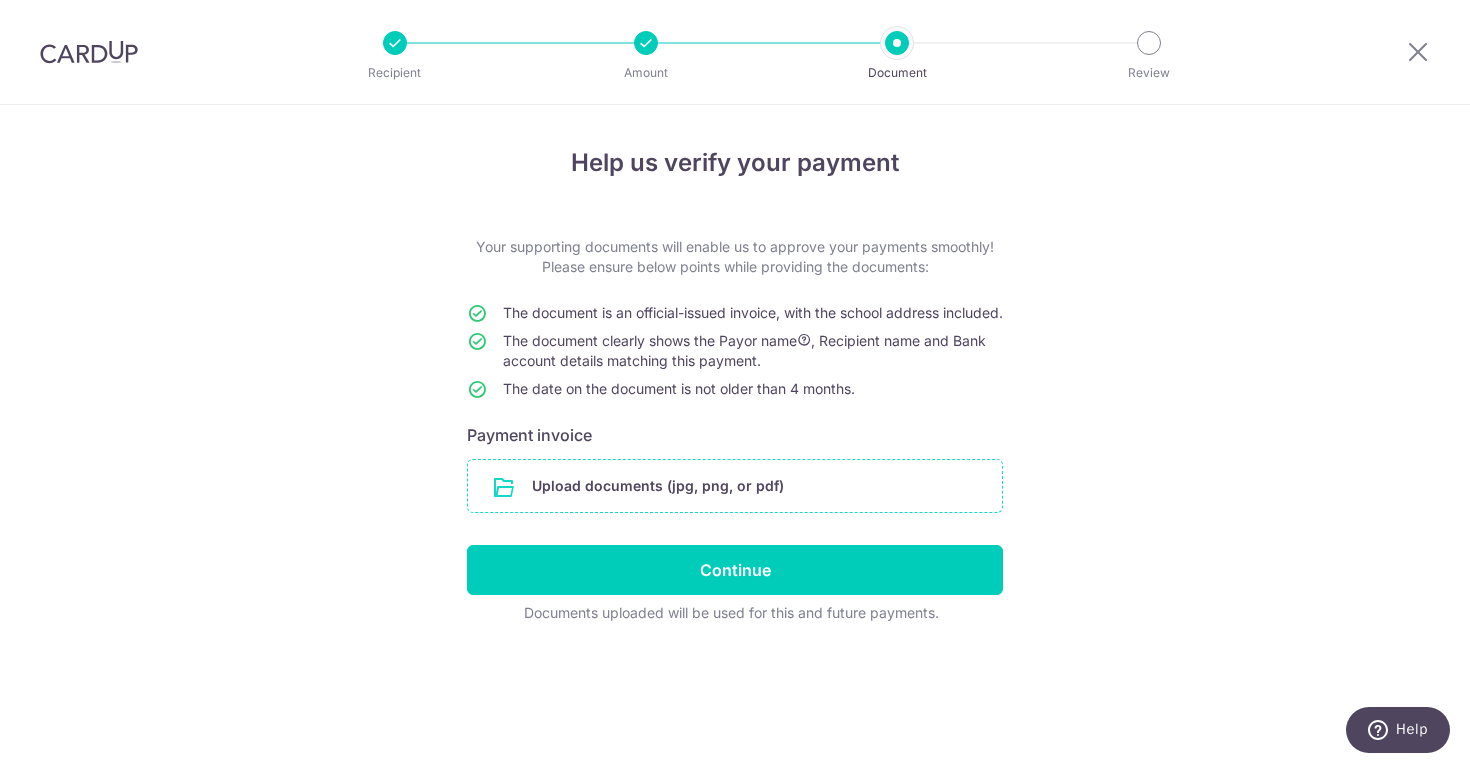 click at bounding box center [735, 486] 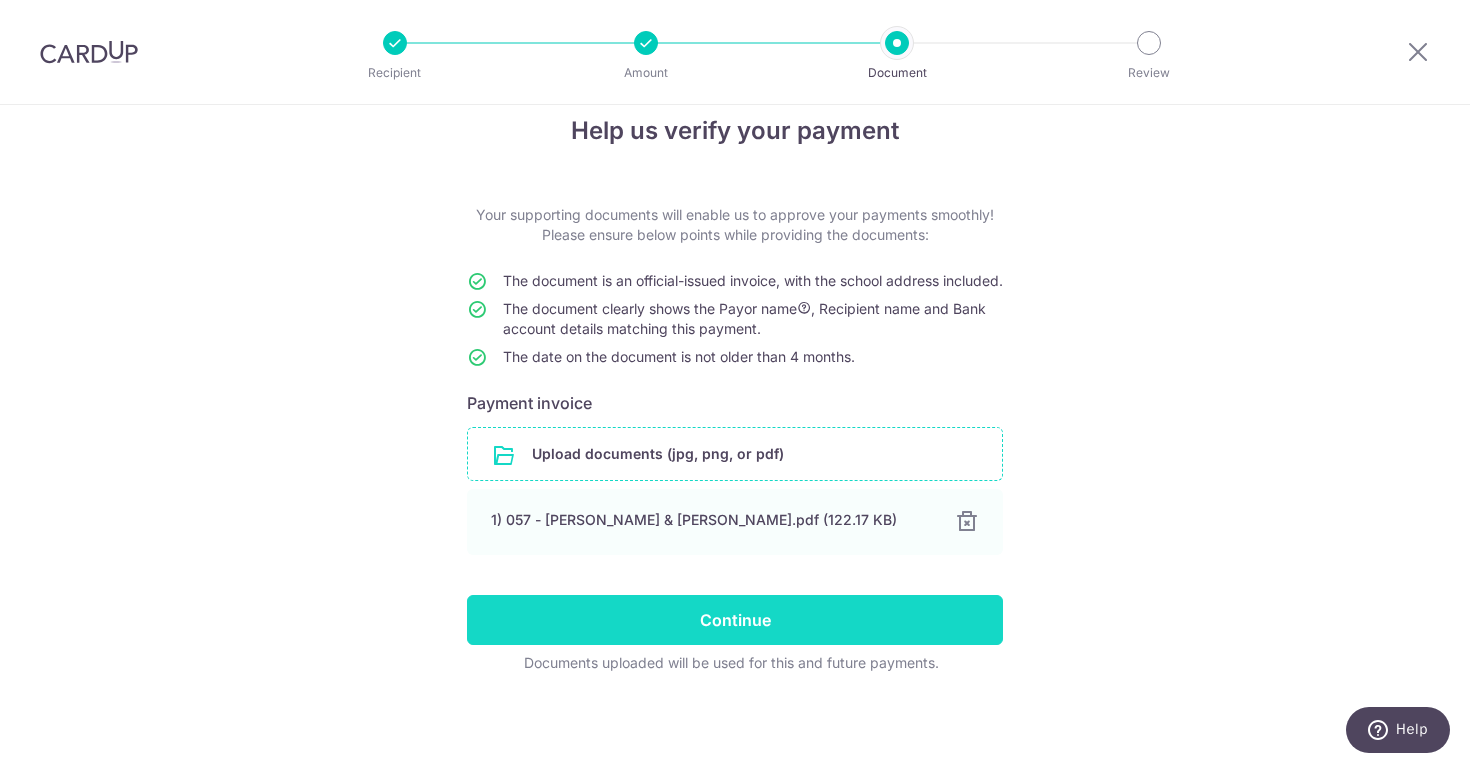 click on "Continue" at bounding box center [735, 620] 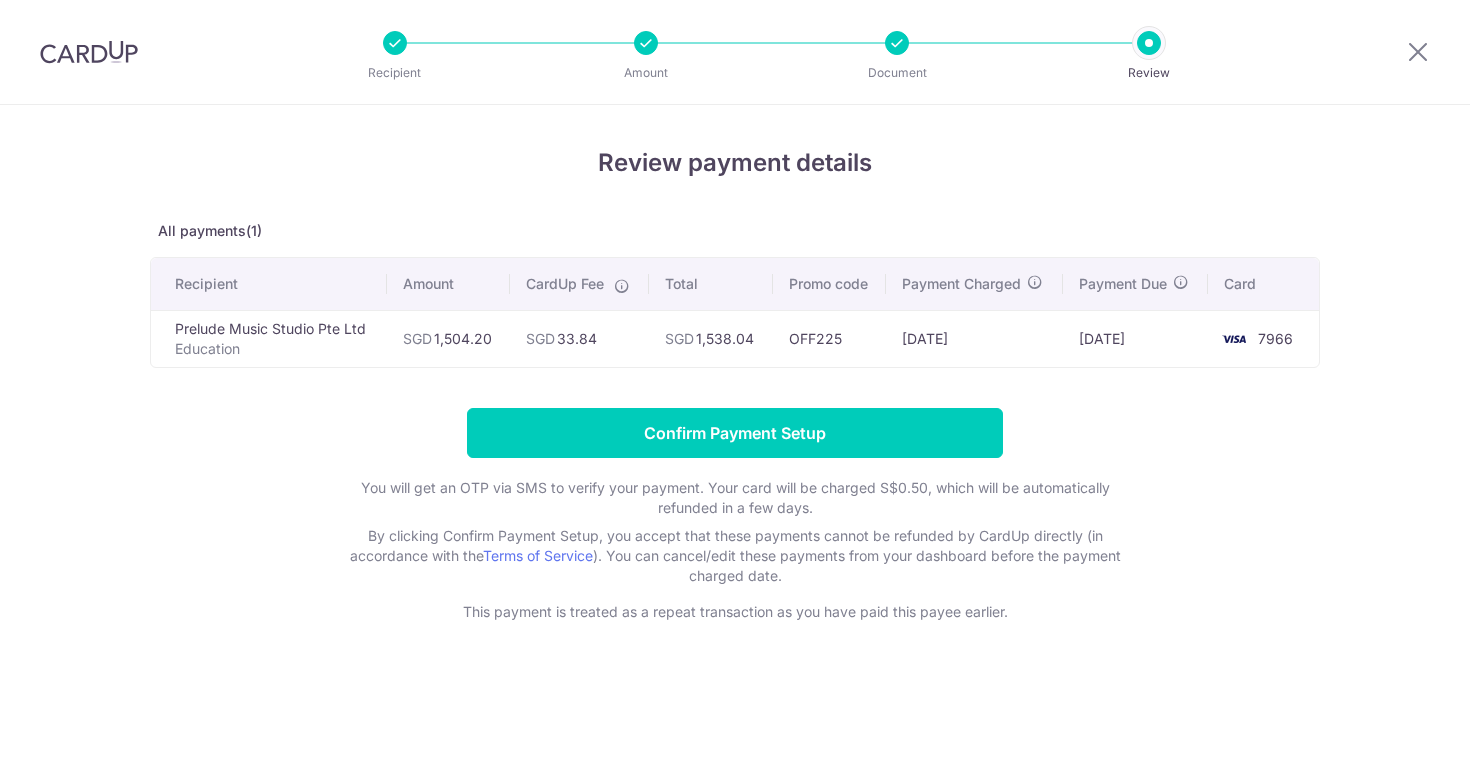 scroll, scrollTop: 0, scrollLeft: 0, axis: both 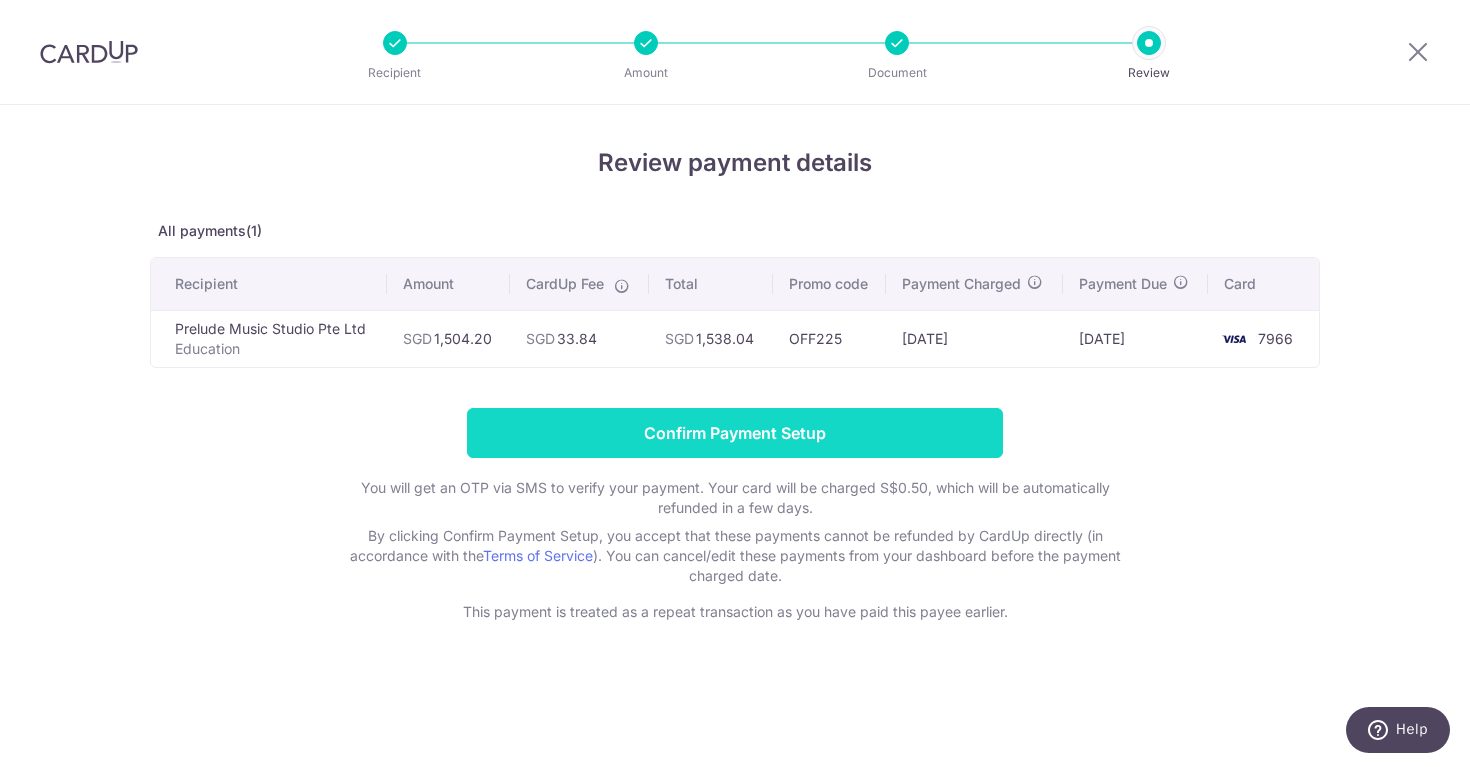 click on "Confirm Payment Setup" at bounding box center (735, 433) 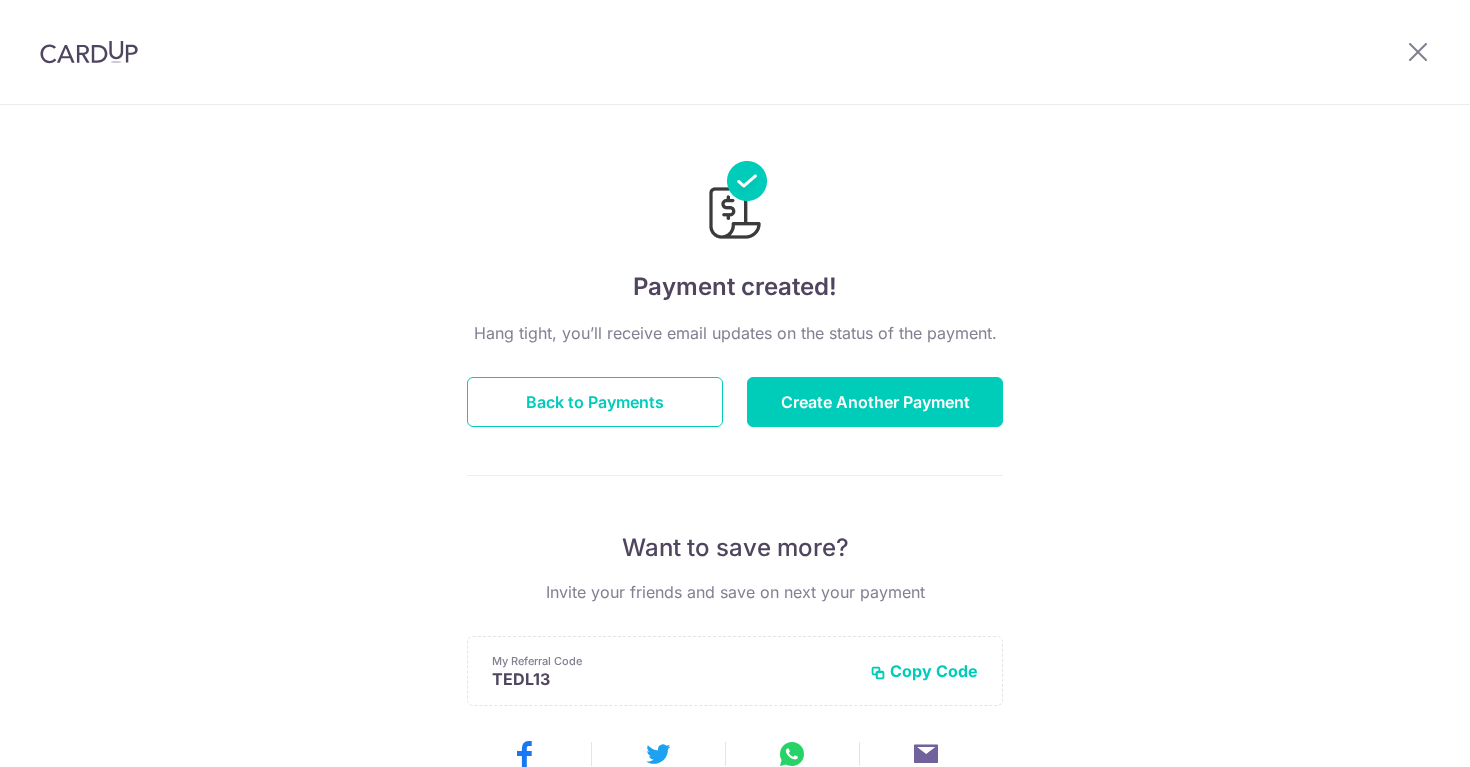 scroll, scrollTop: 0, scrollLeft: 0, axis: both 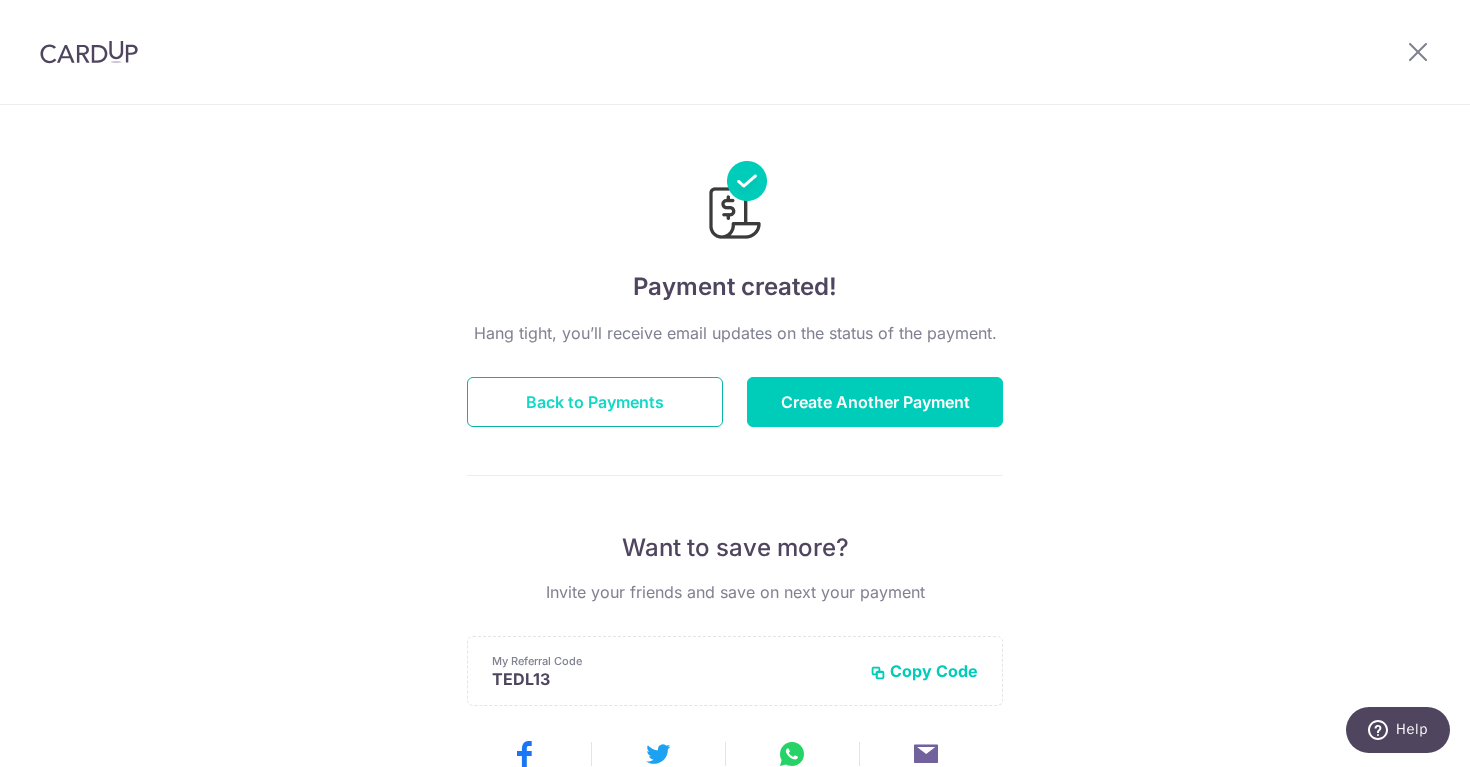 click on "Back to Payments" at bounding box center (595, 402) 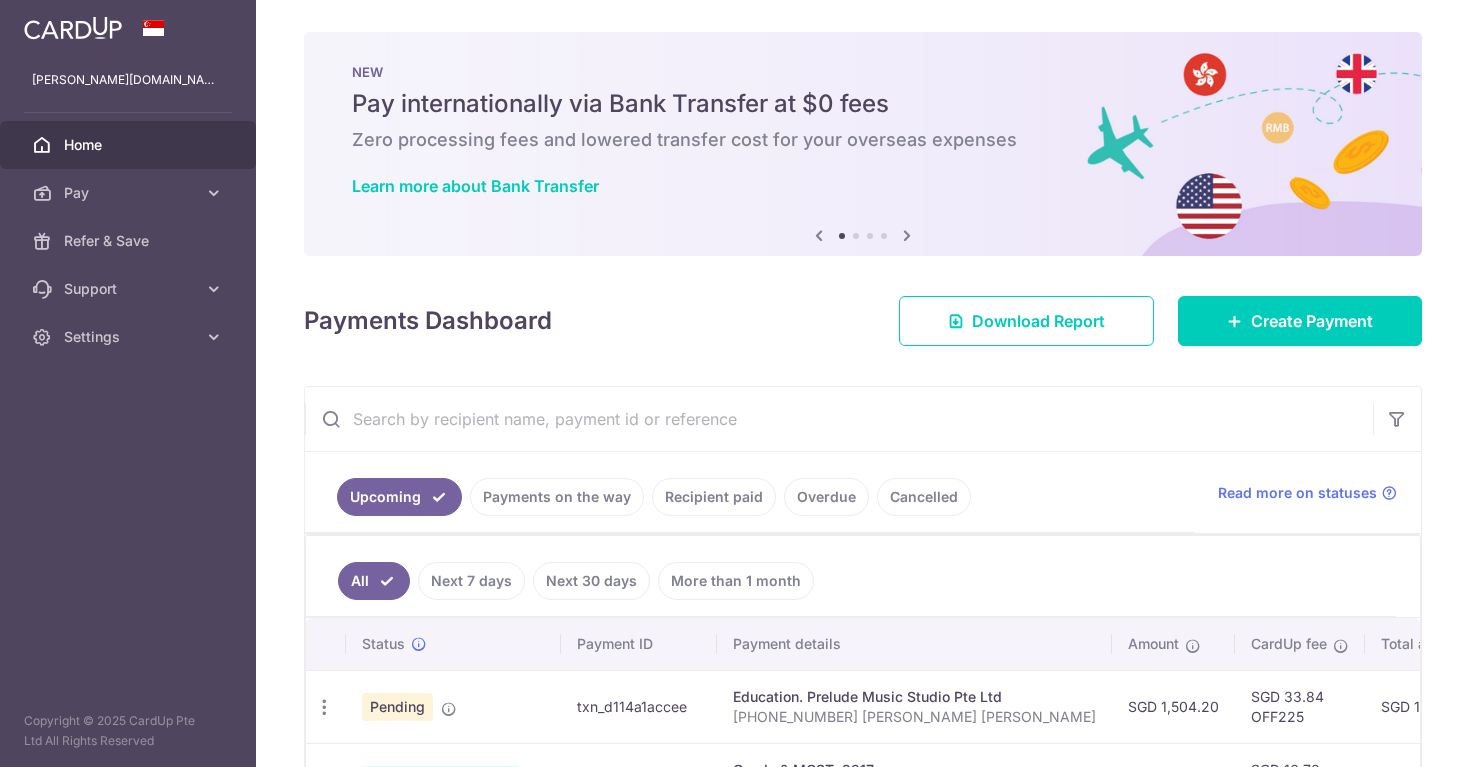 scroll, scrollTop: 0, scrollLeft: 0, axis: both 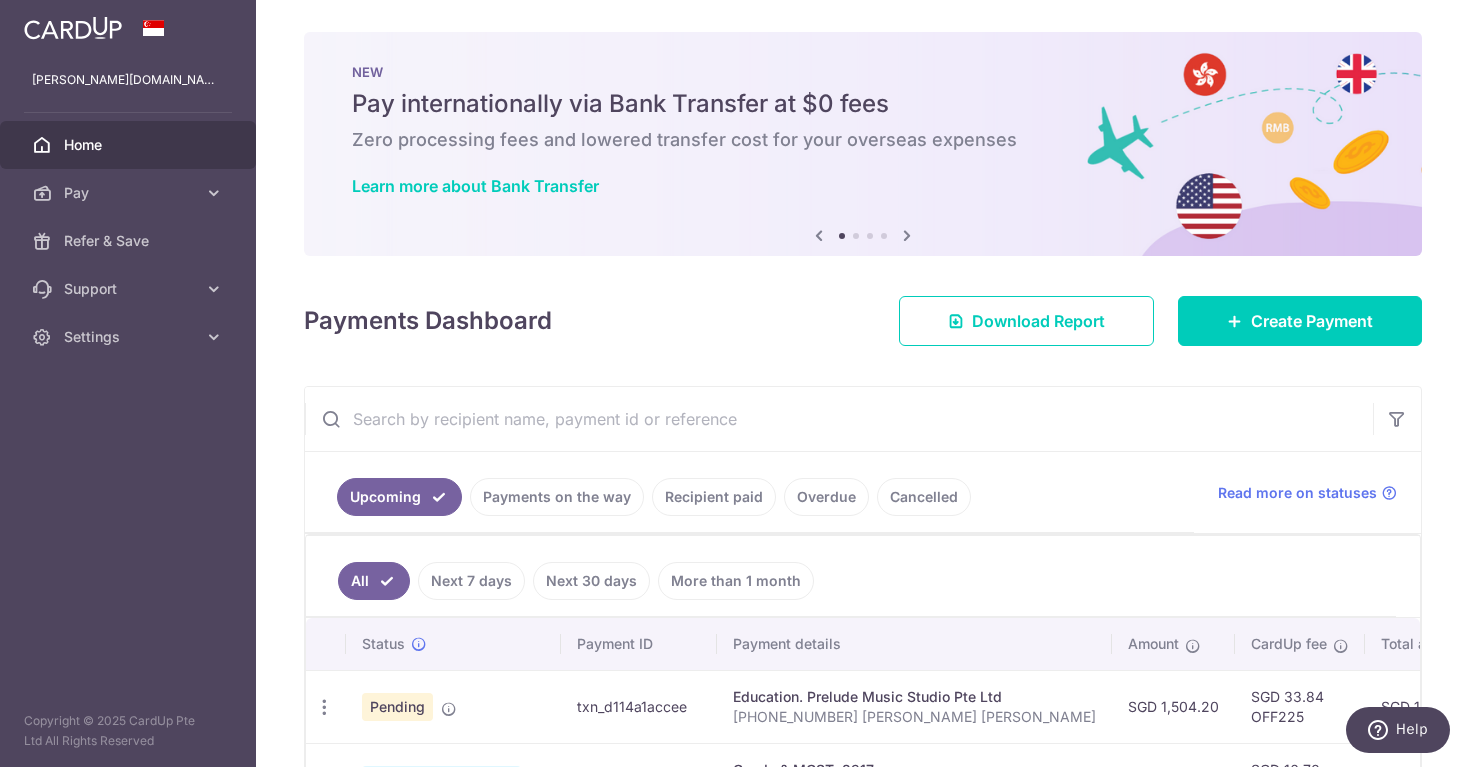 click on "Recipient paid" at bounding box center [714, 497] 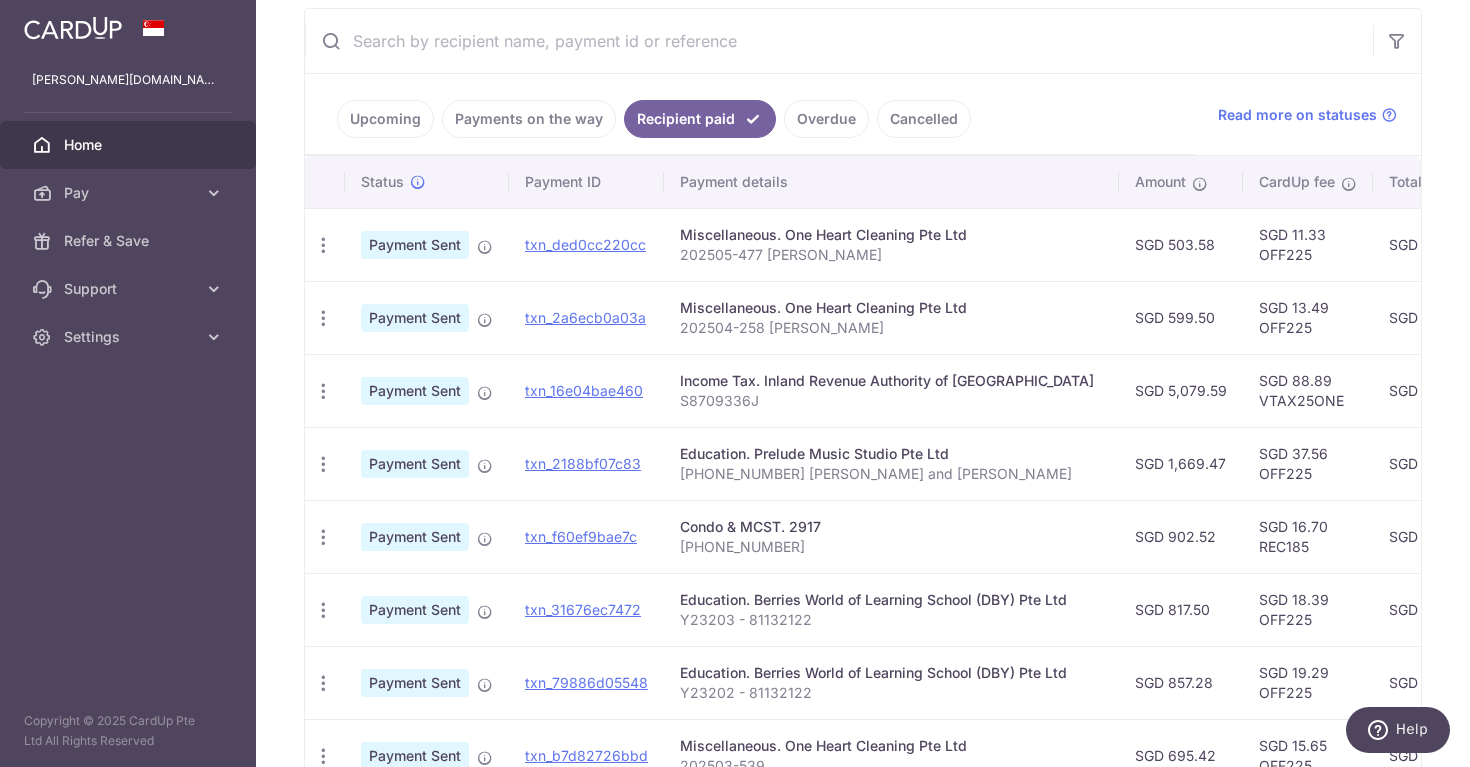 scroll, scrollTop: 414, scrollLeft: 0, axis: vertical 